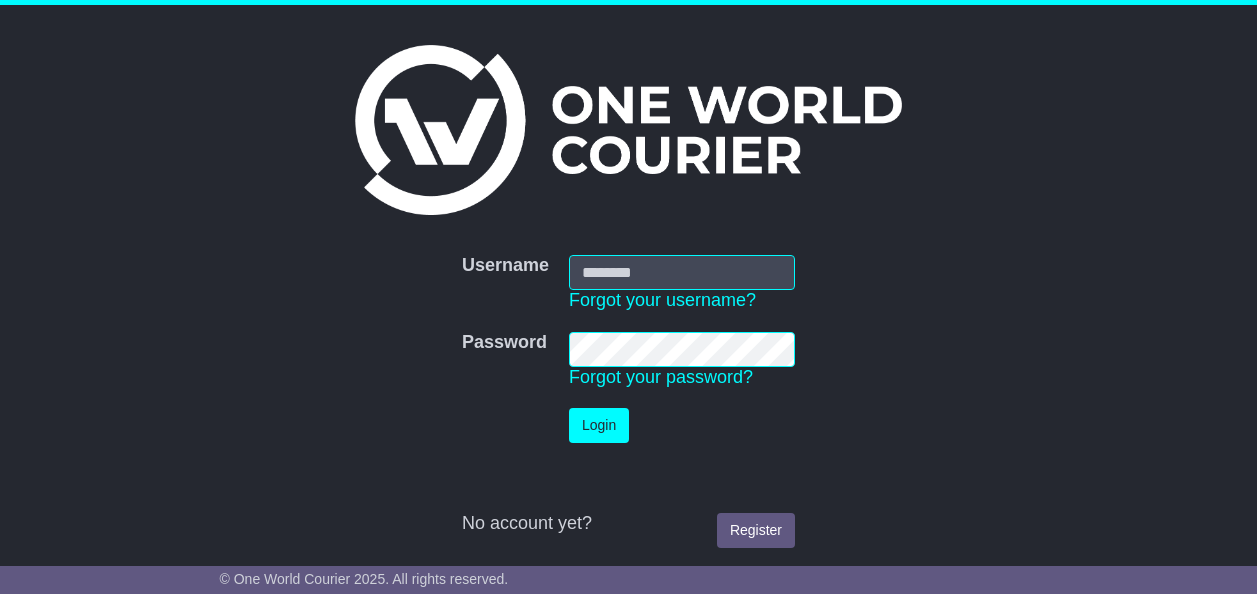 scroll, scrollTop: 0, scrollLeft: 0, axis: both 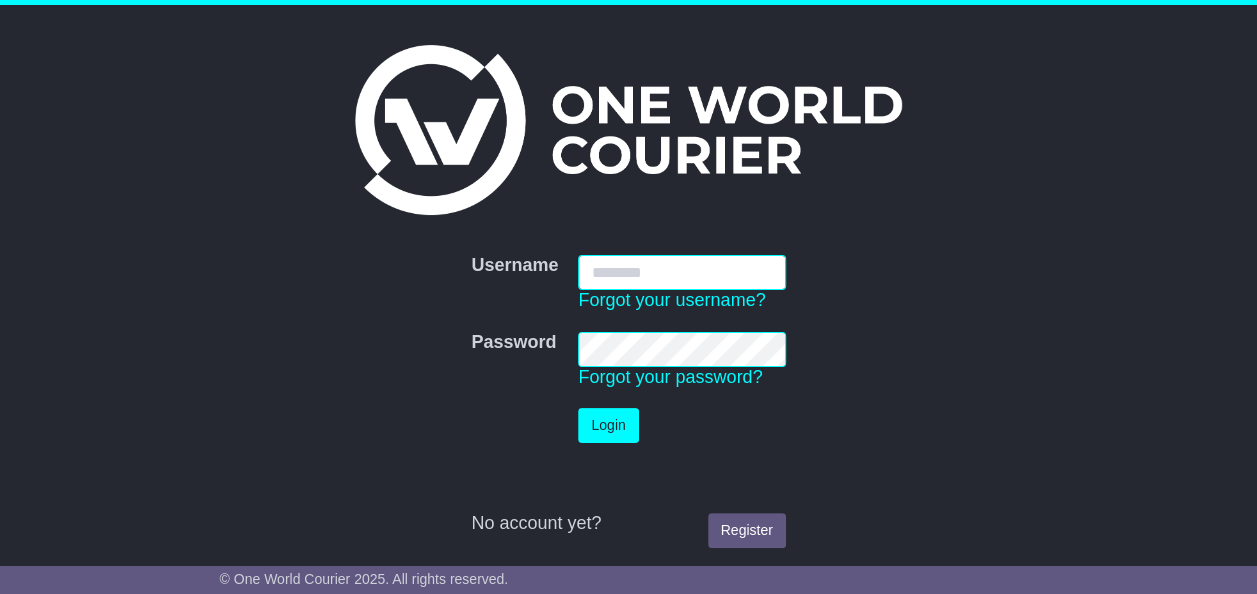 type on "*********" 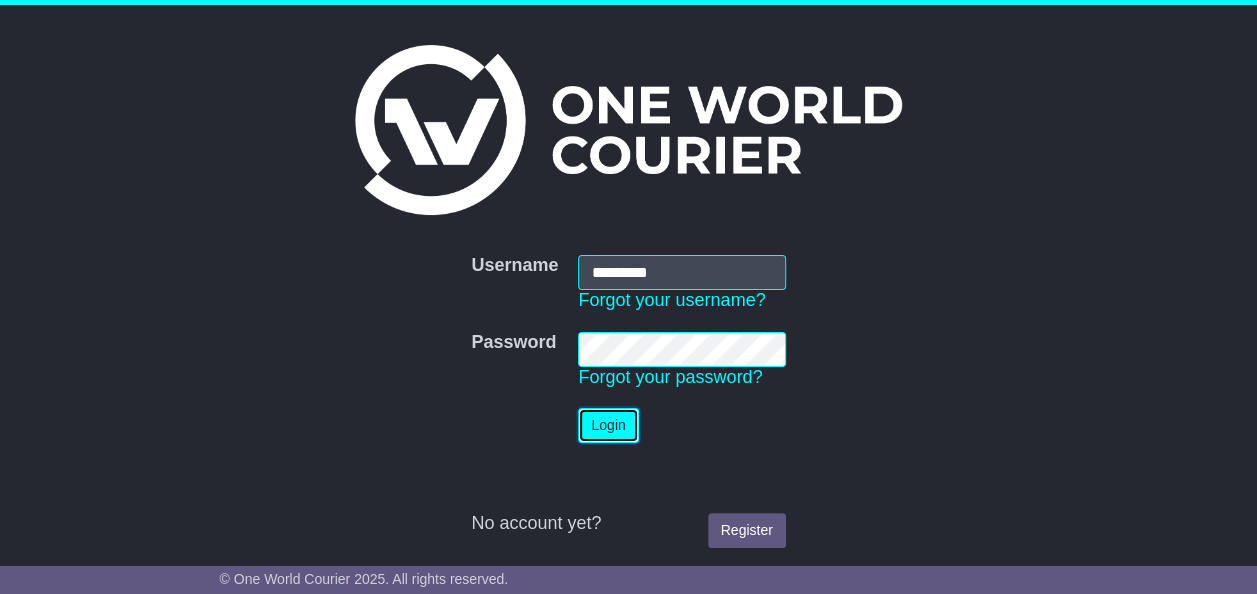 click on "Login" at bounding box center (608, 425) 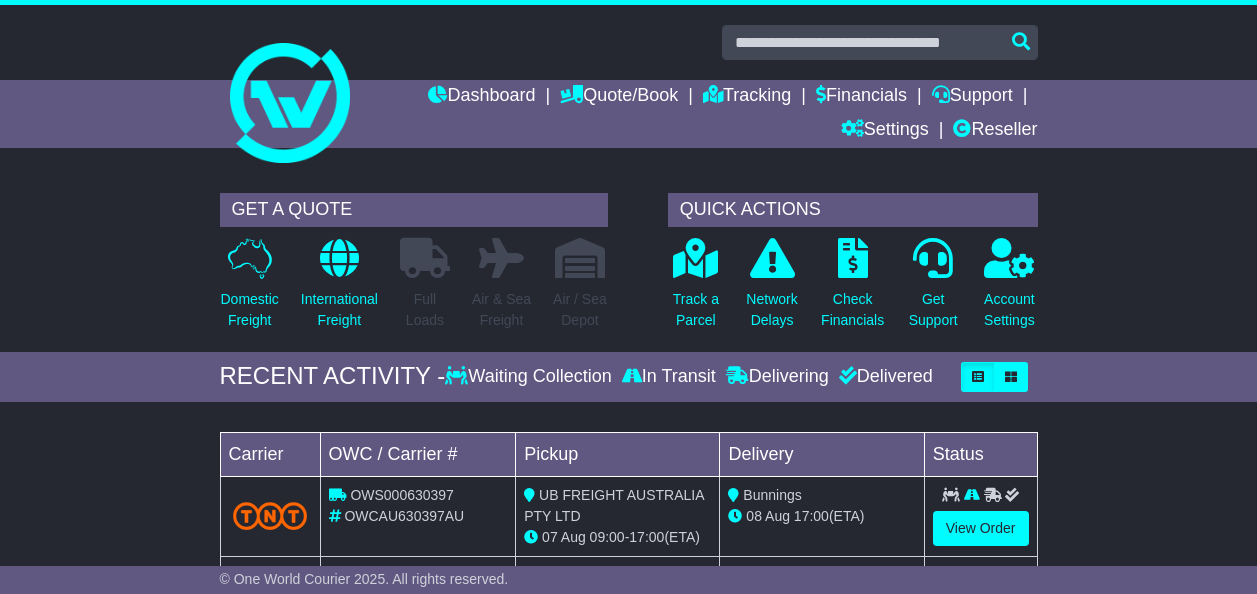 scroll, scrollTop: 0, scrollLeft: 0, axis: both 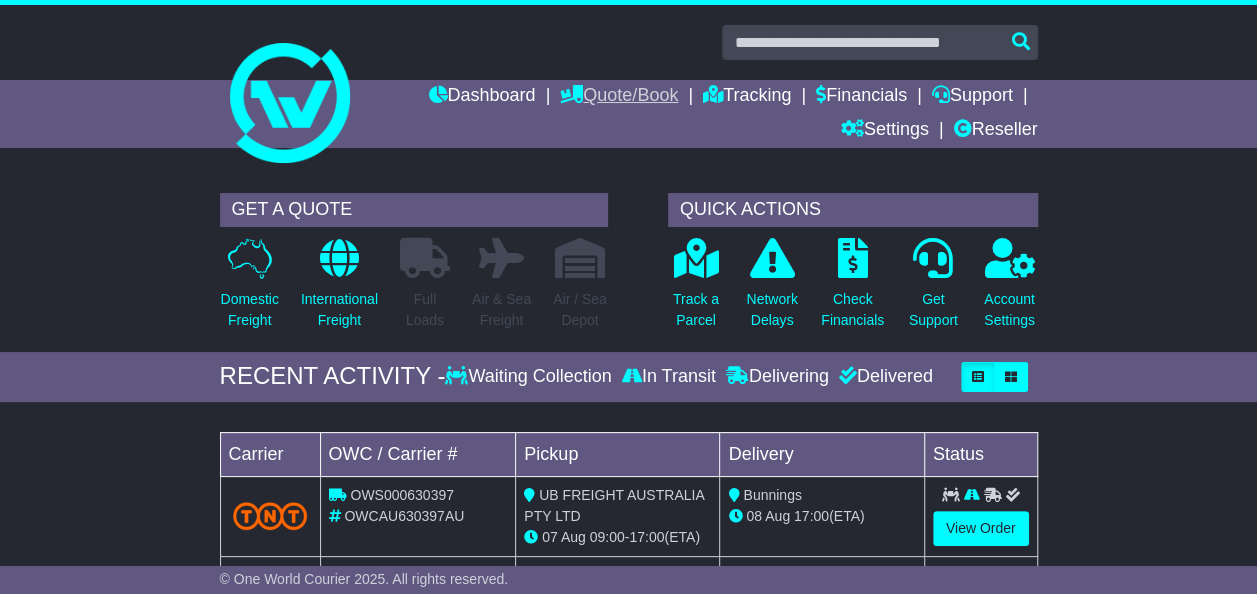 click on "Quote/Book" at bounding box center (619, 97) 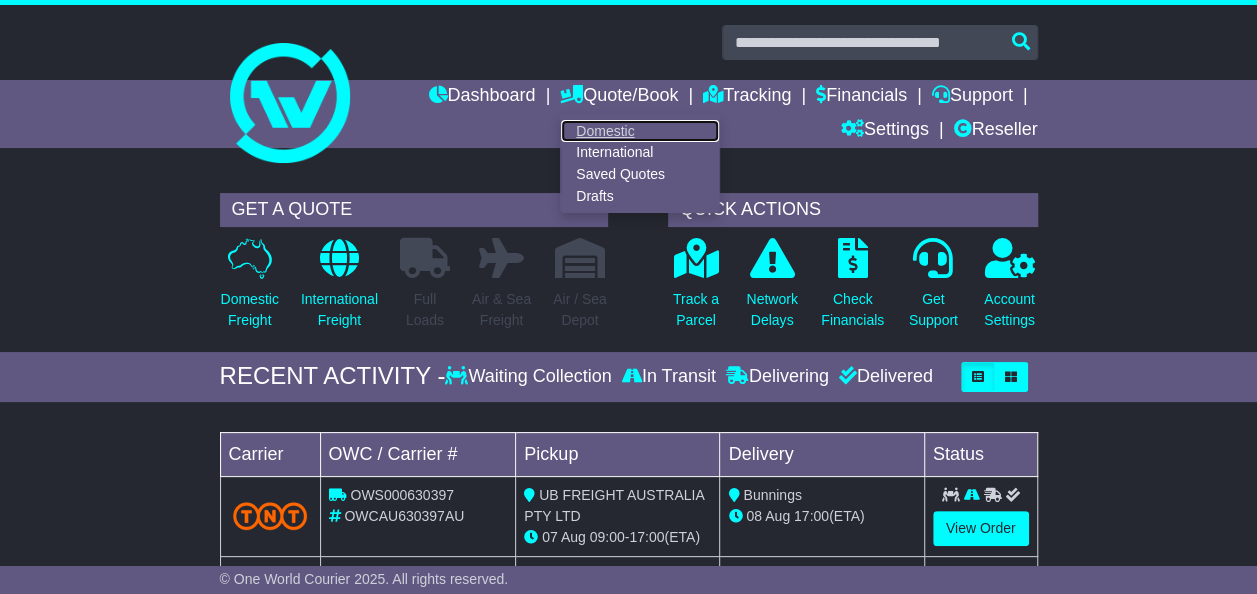 click on "Domestic" at bounding box center [640, 131] 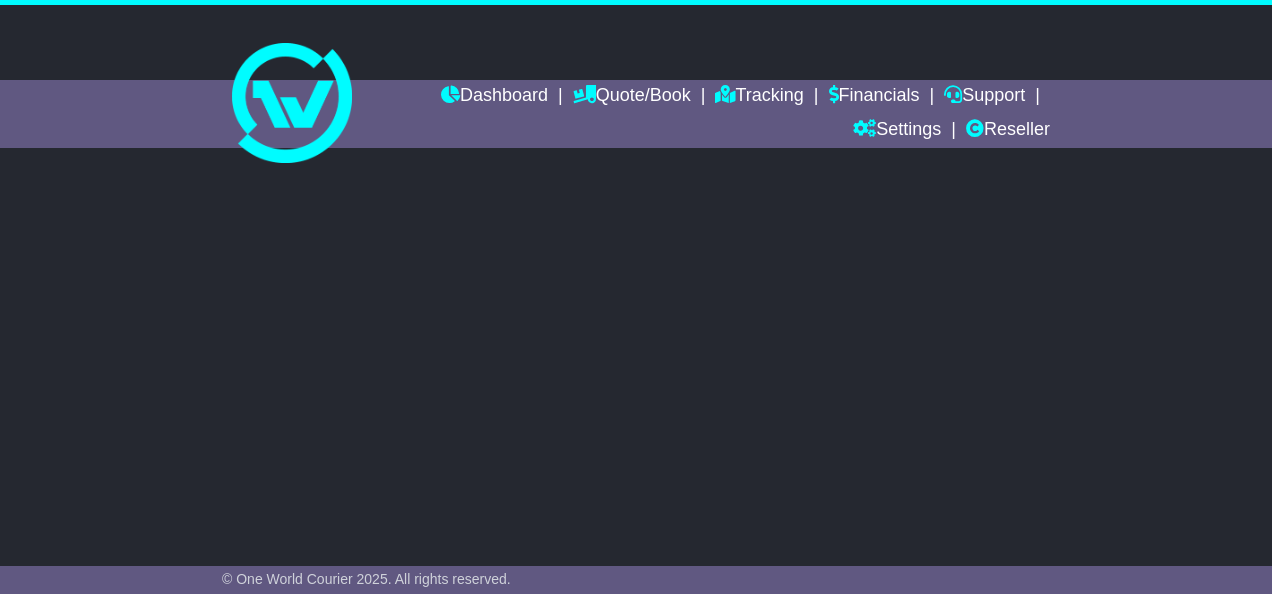 scroll, scrollTop: 0, scrollLeft: 0, axis: both 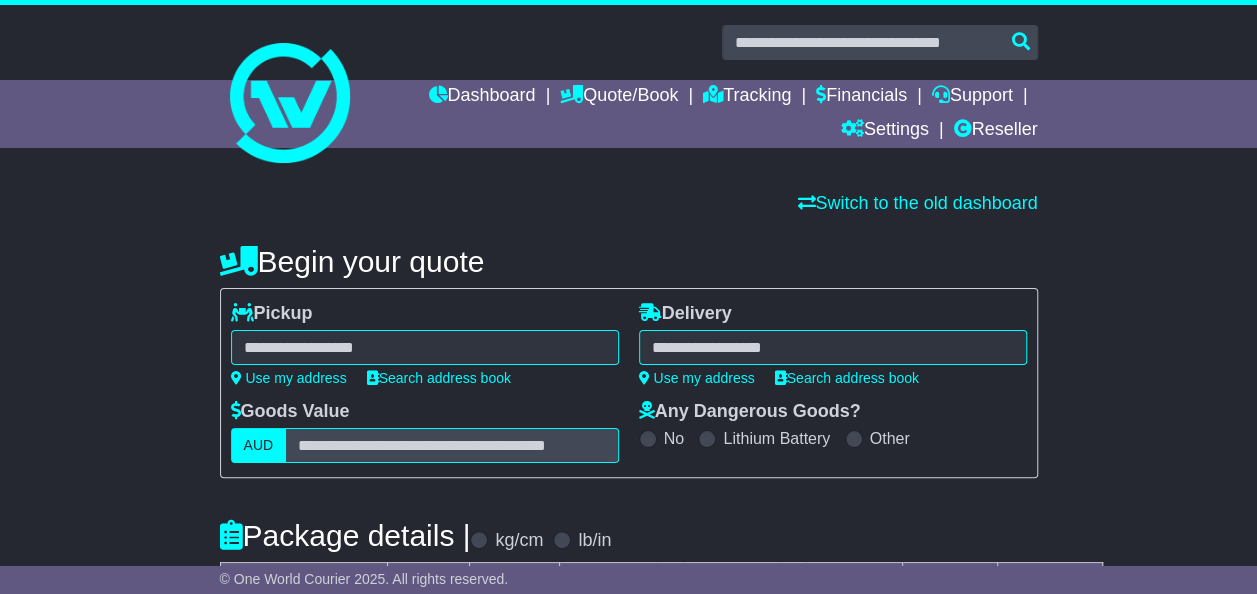 click at bounding box center [425, 347] 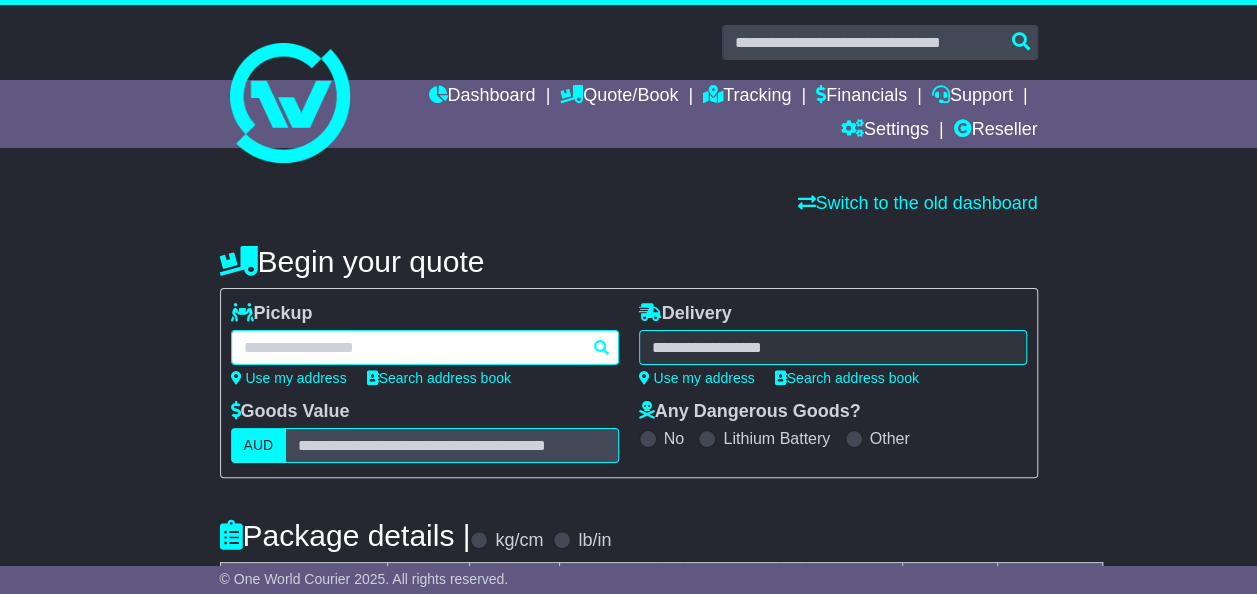 click at bounding box center [425, 347] 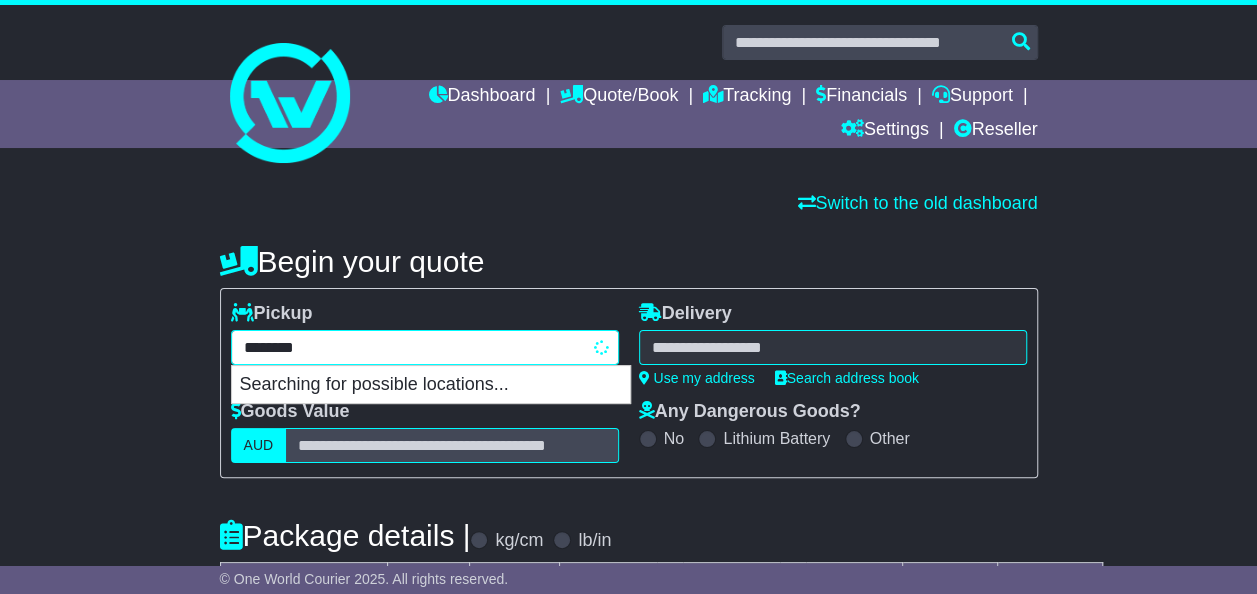 type on "*********" 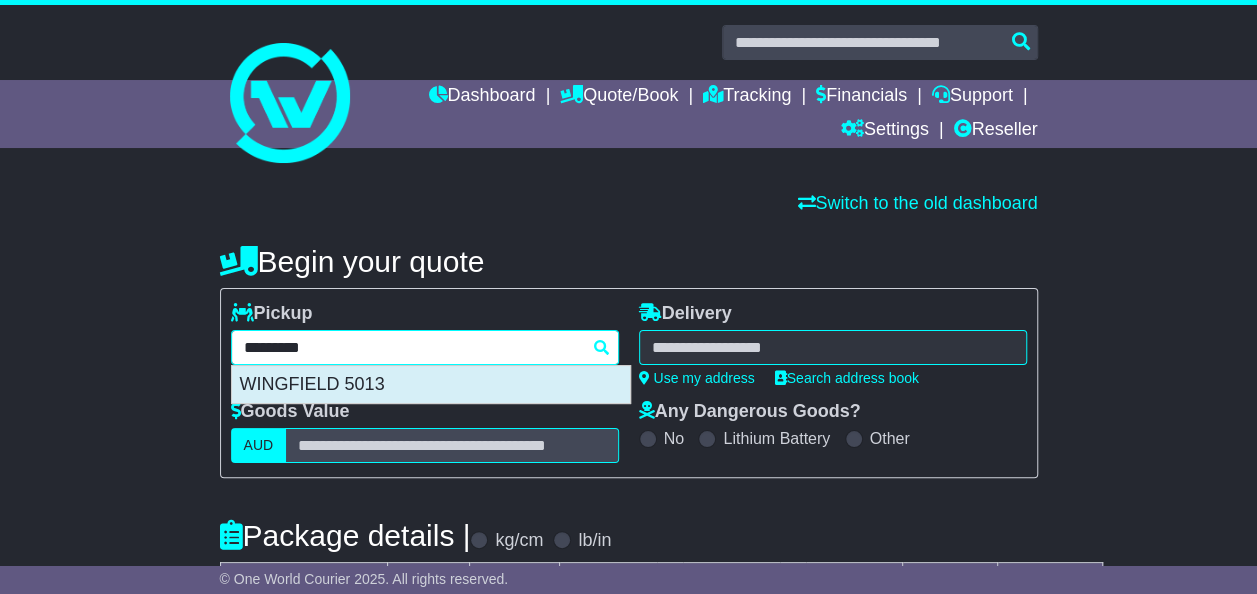 click on "WINGFIELD 5013" at bounding box center [431, 385] 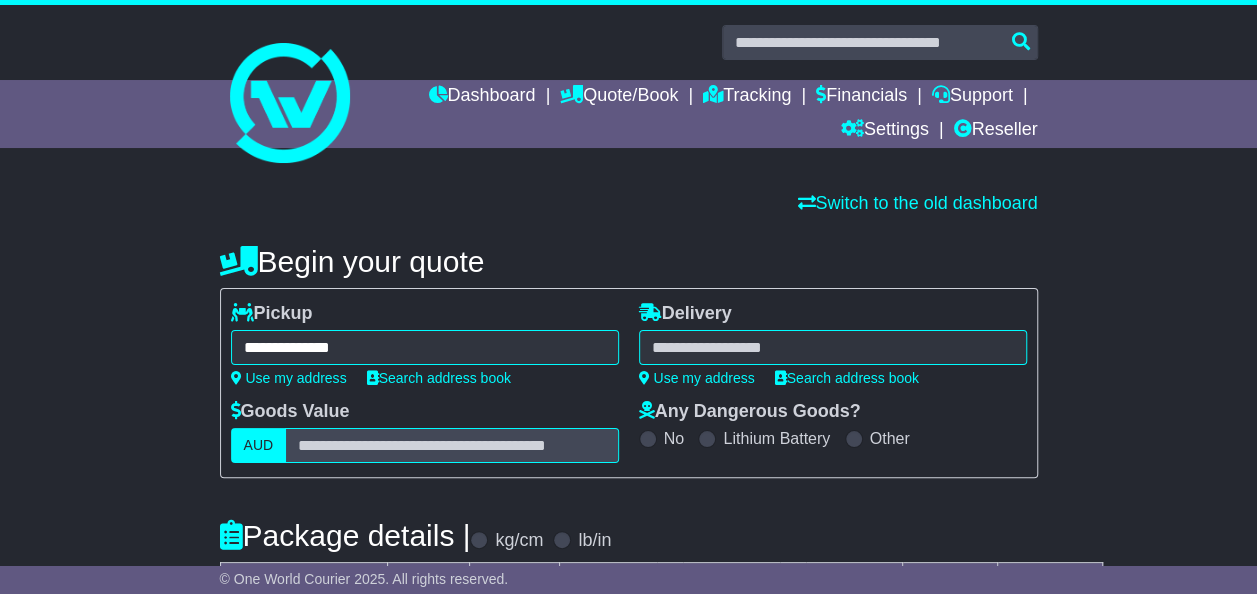 type on "**********" 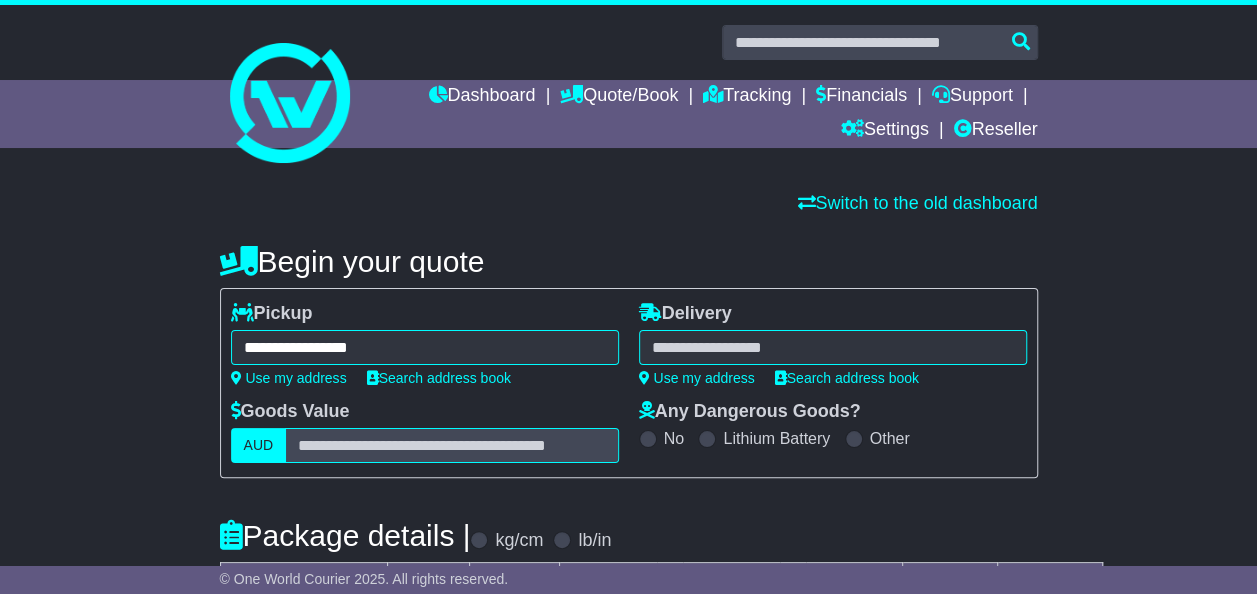 click at bounding box center (833, 347) 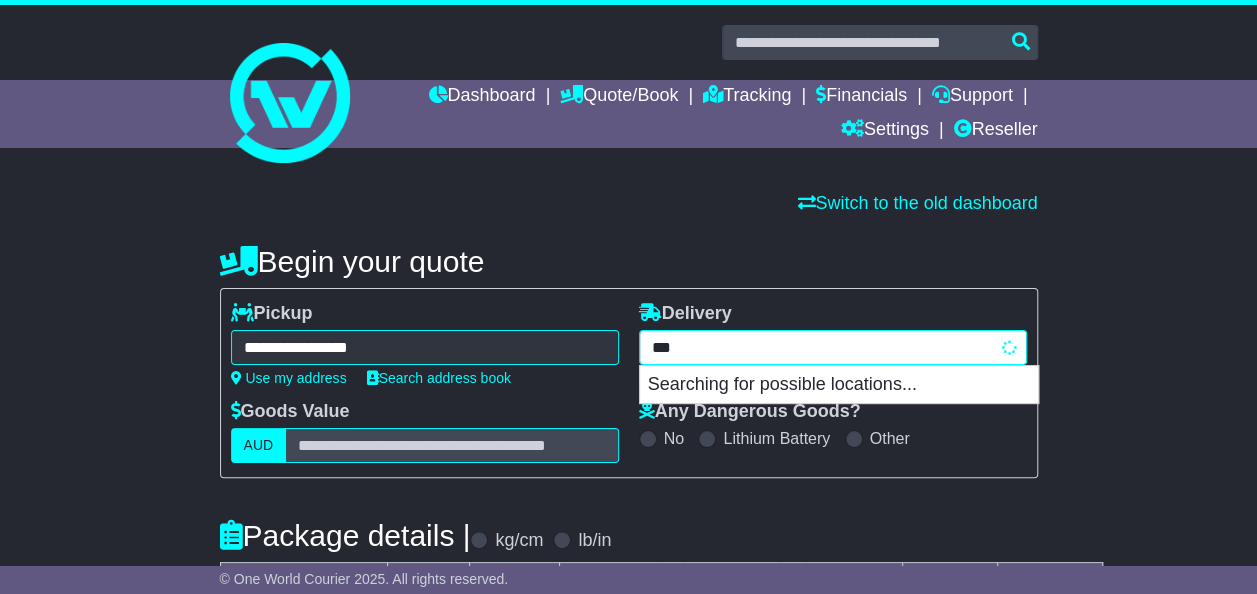 type on "****" 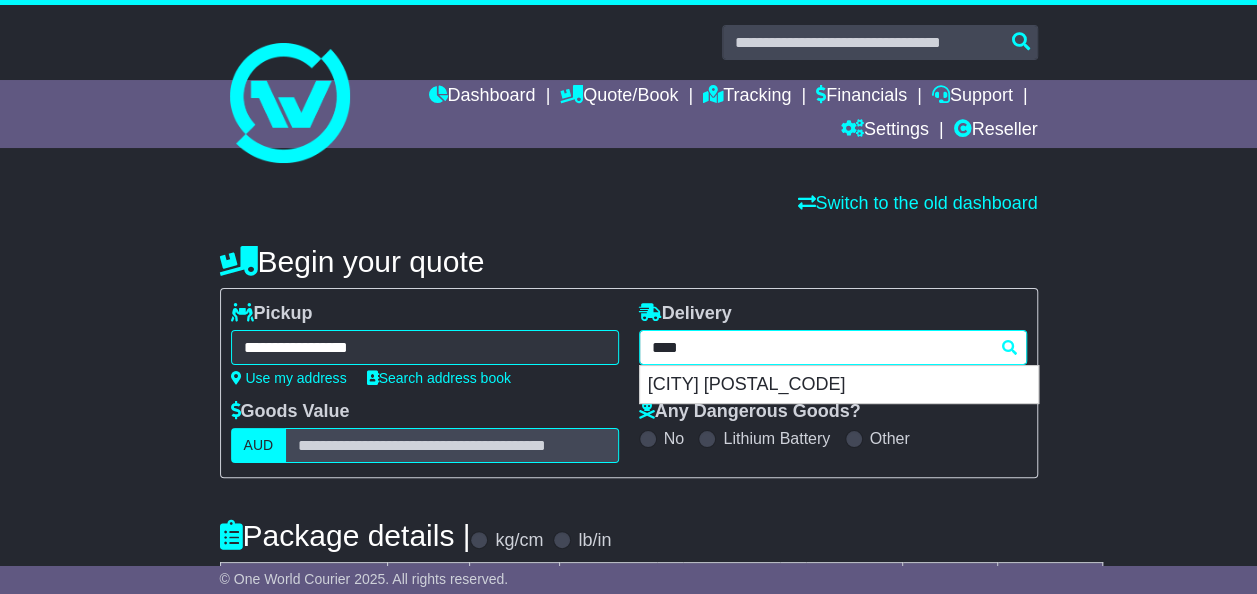 click on "[CITY] [POSTAL_CODE]" at bounding box center [839, 385] 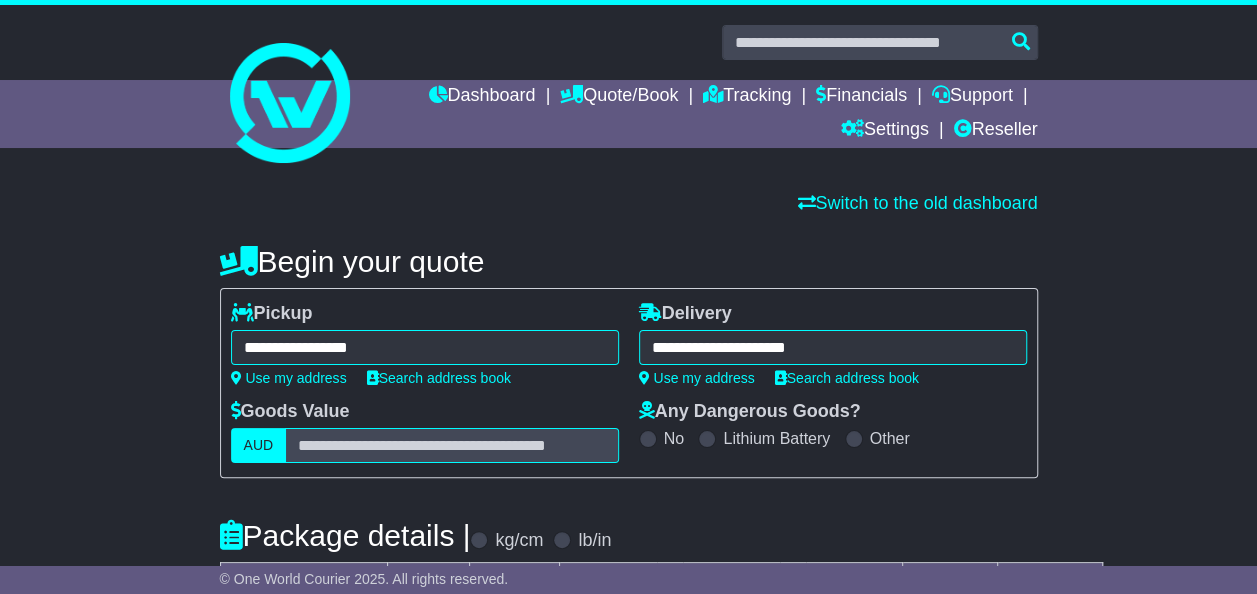 type on "**********" 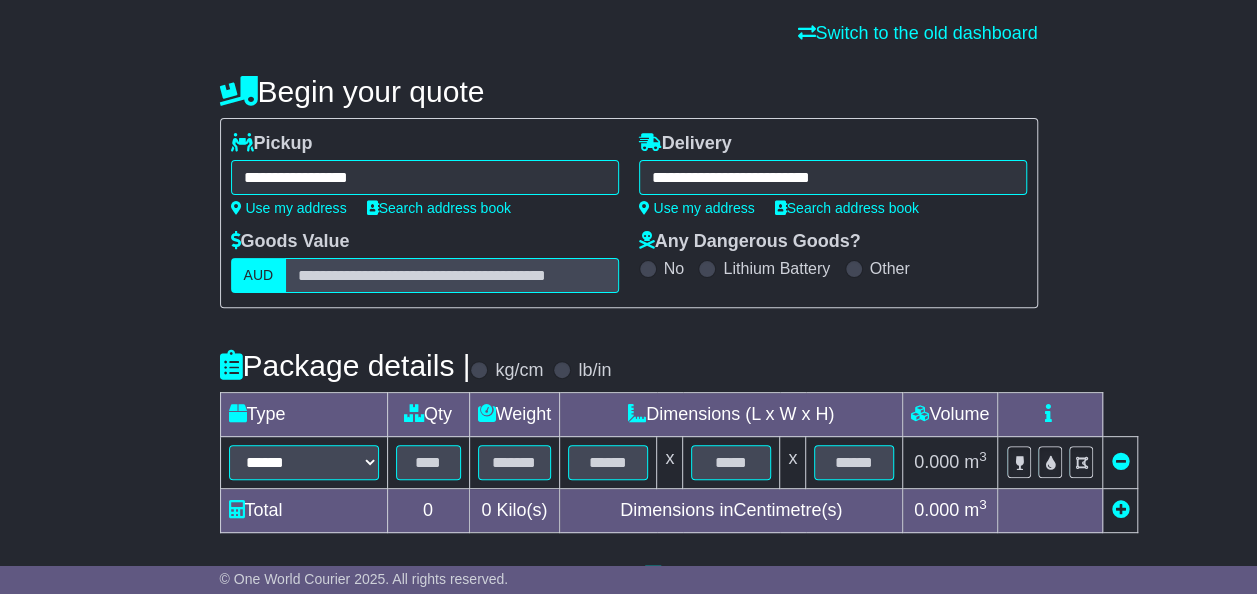 scroll, scrollTop: 200, scrollLeft: 0, axis: vertical 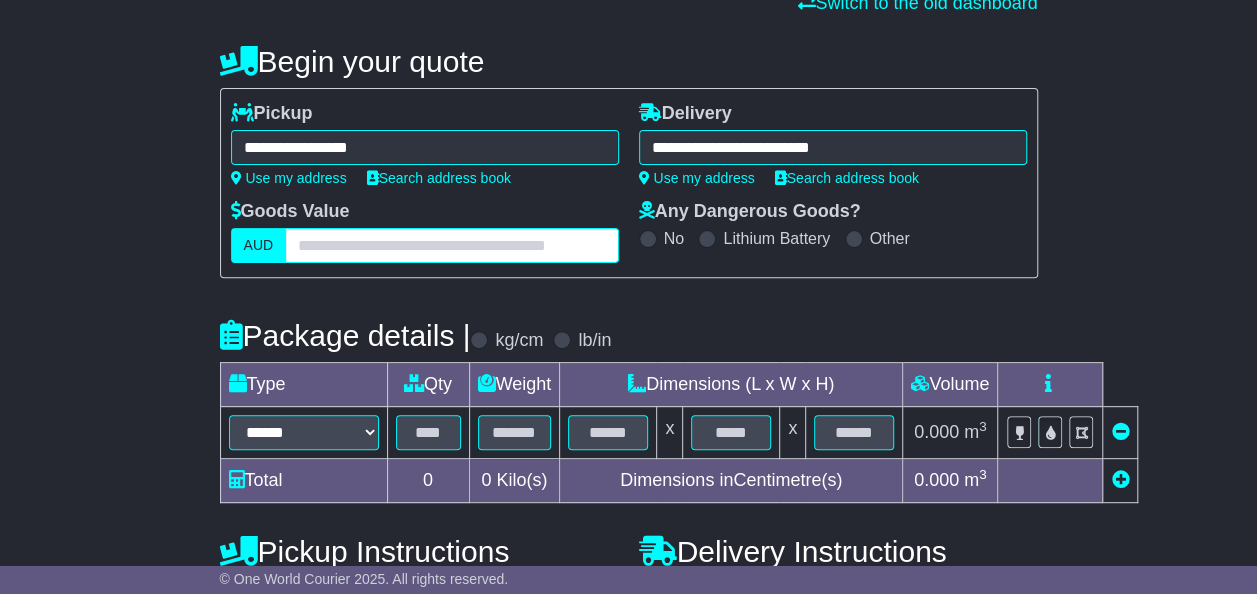 click at bounding box center (451, 245) 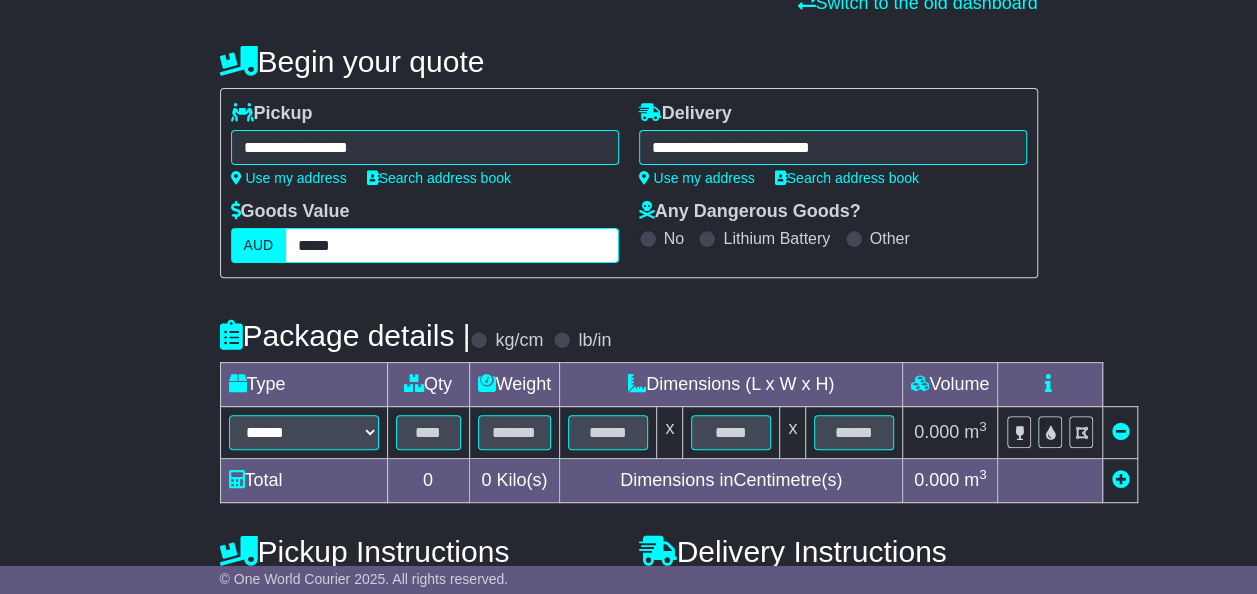 click on "*****" at bounding box center [451, 245] 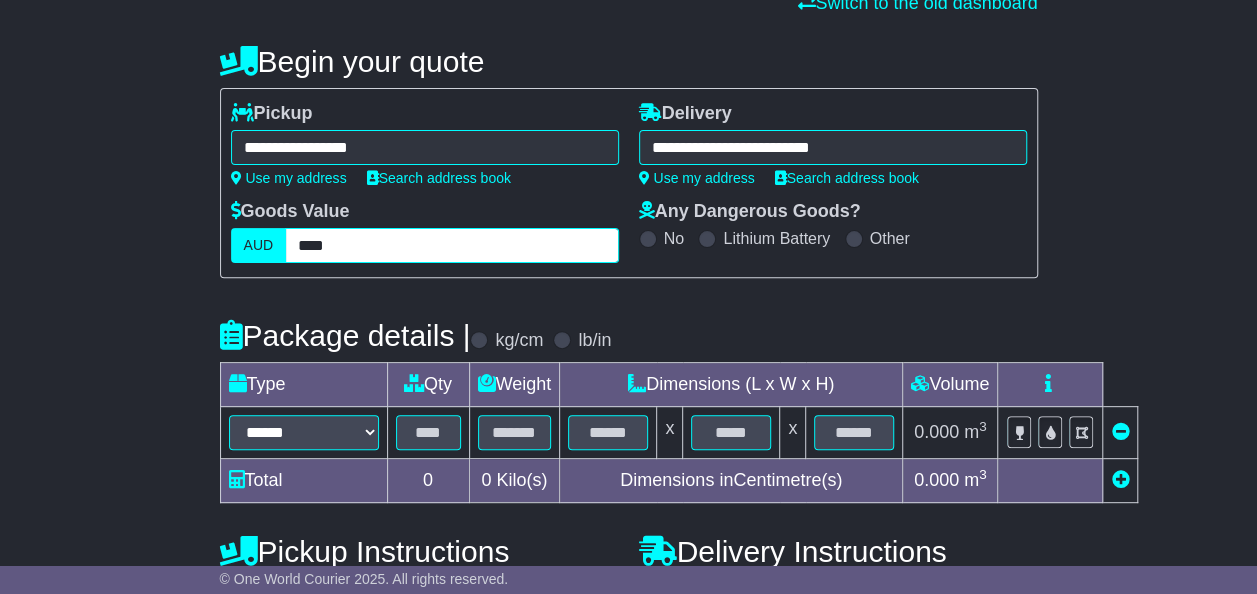 type on "****" 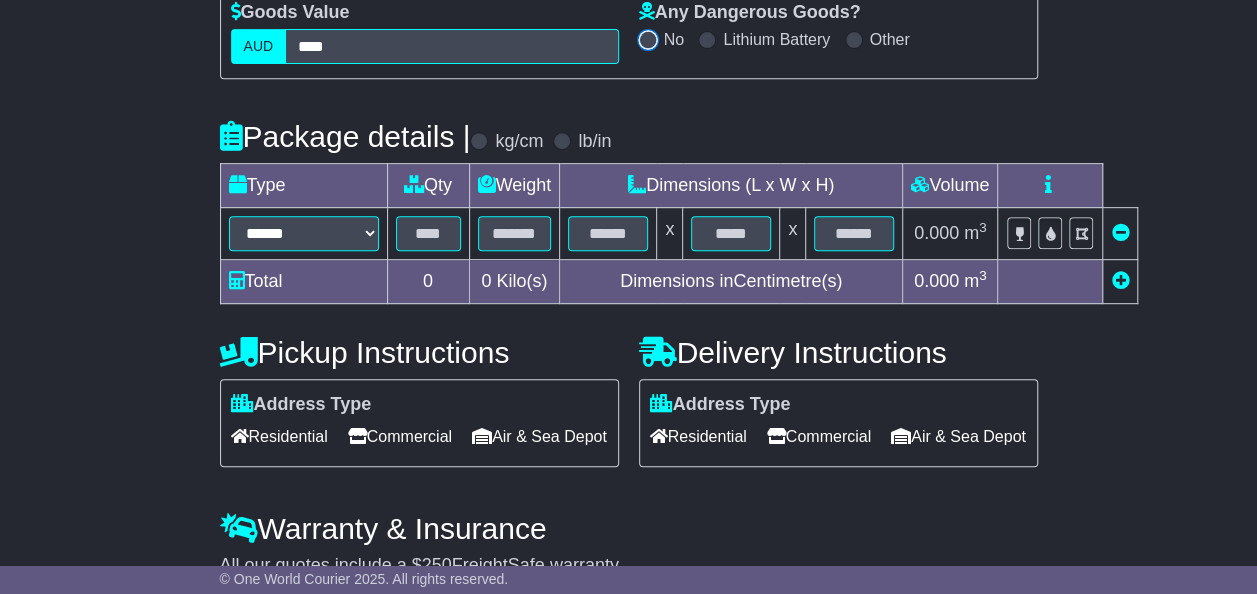 scroll, scrollTop: 400, scrollLeft: 0, axis: vertical 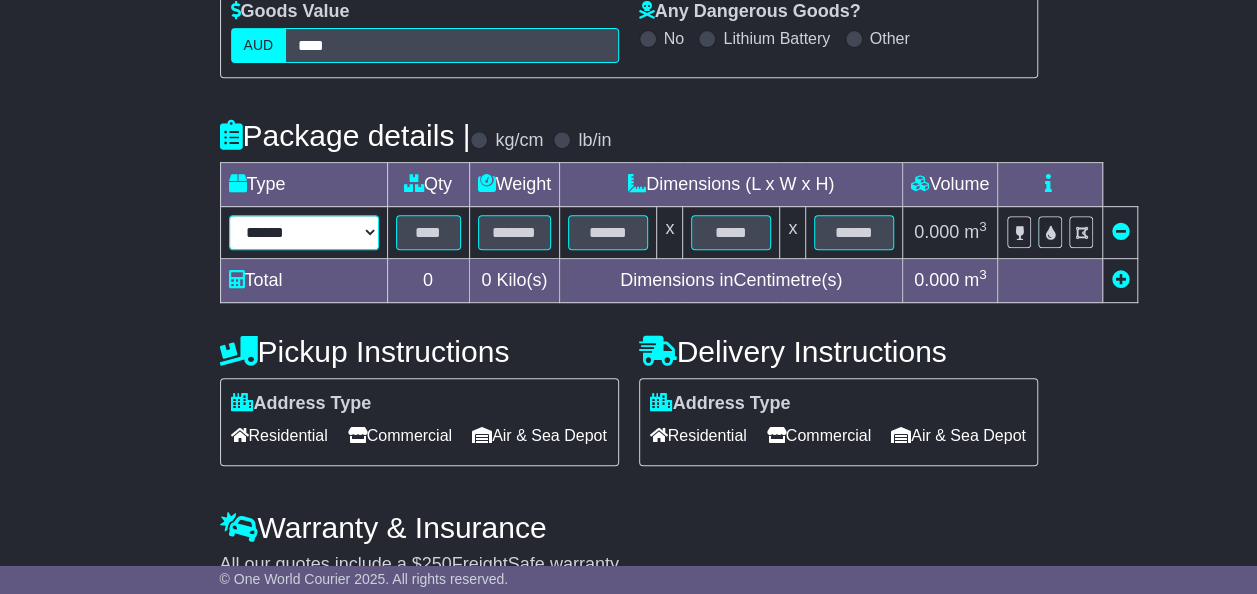 click on "****** ****** *** ******** ***** **** **** ****** *** *******" at bounding box center [304, 232] 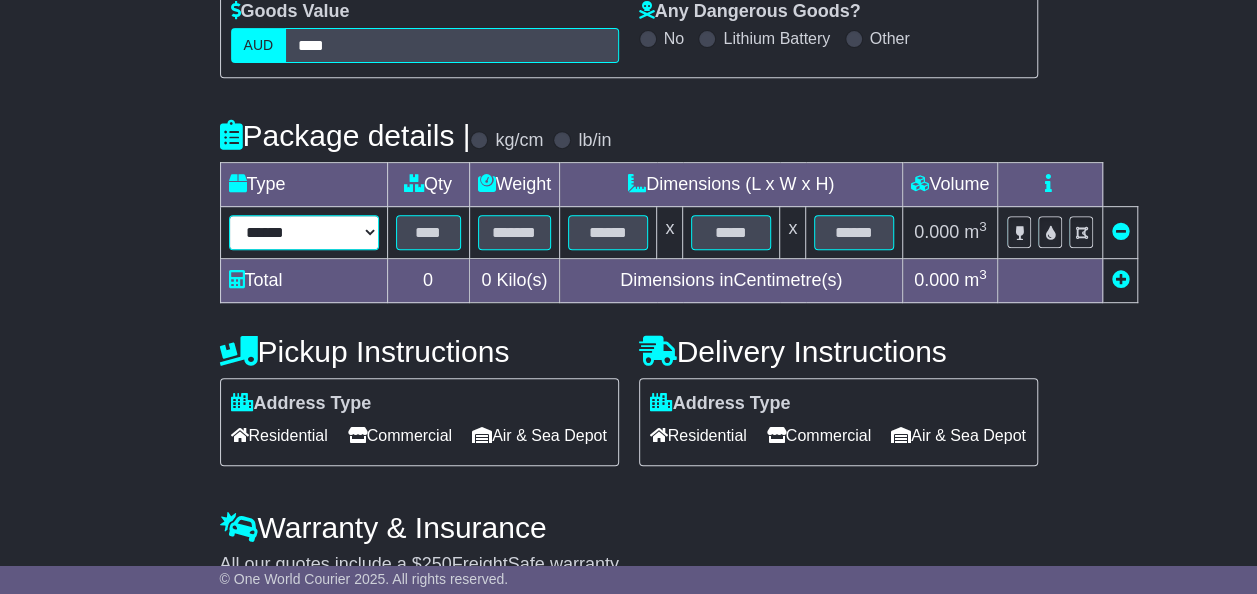 select on "*****" 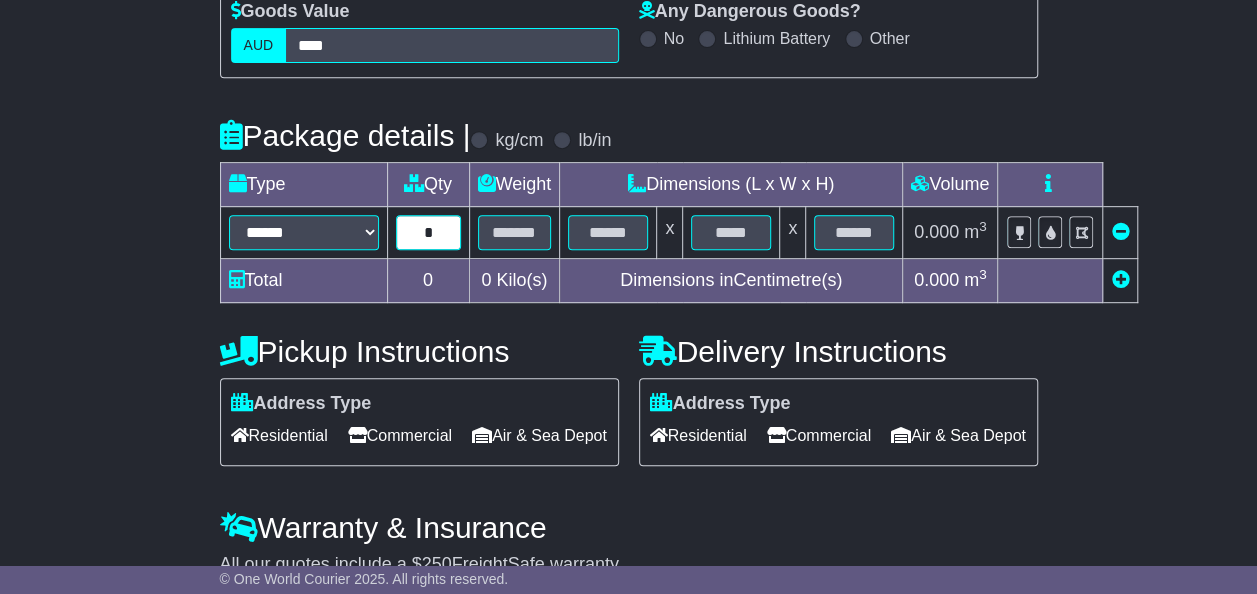 type on "*" 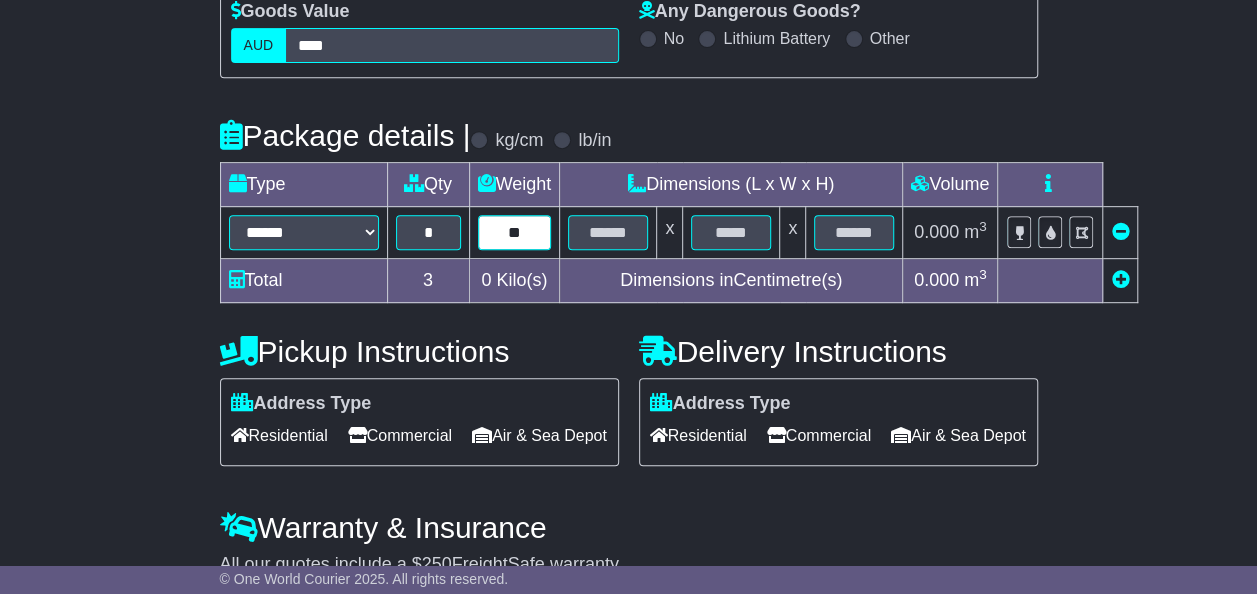 type on "**" 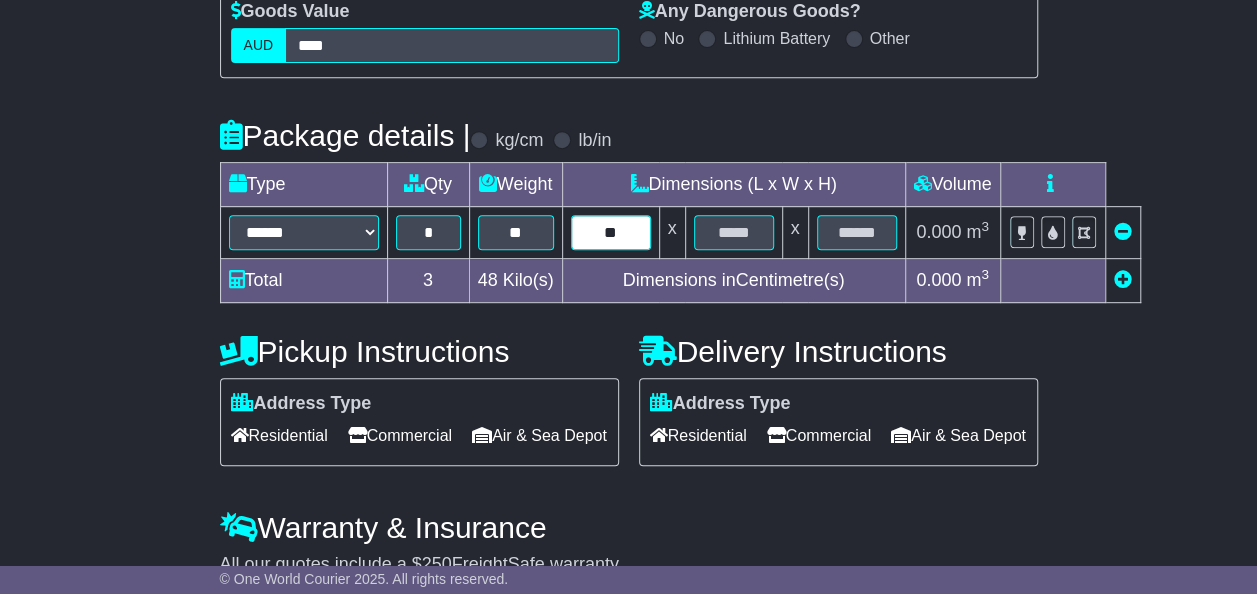type on "**" 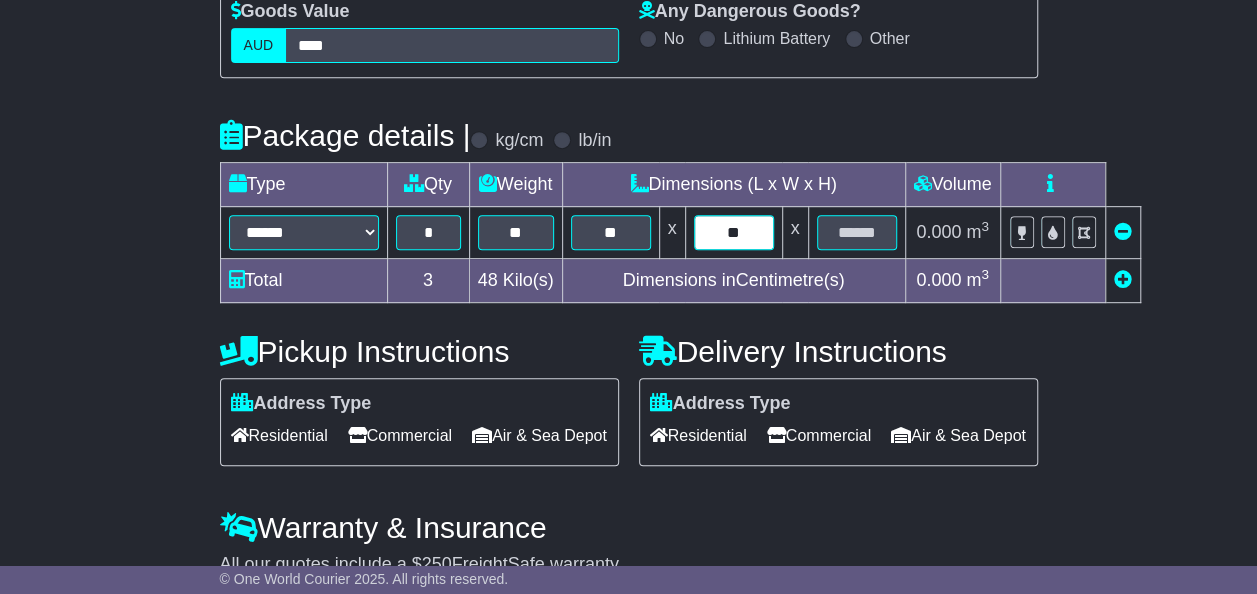 type on "**" 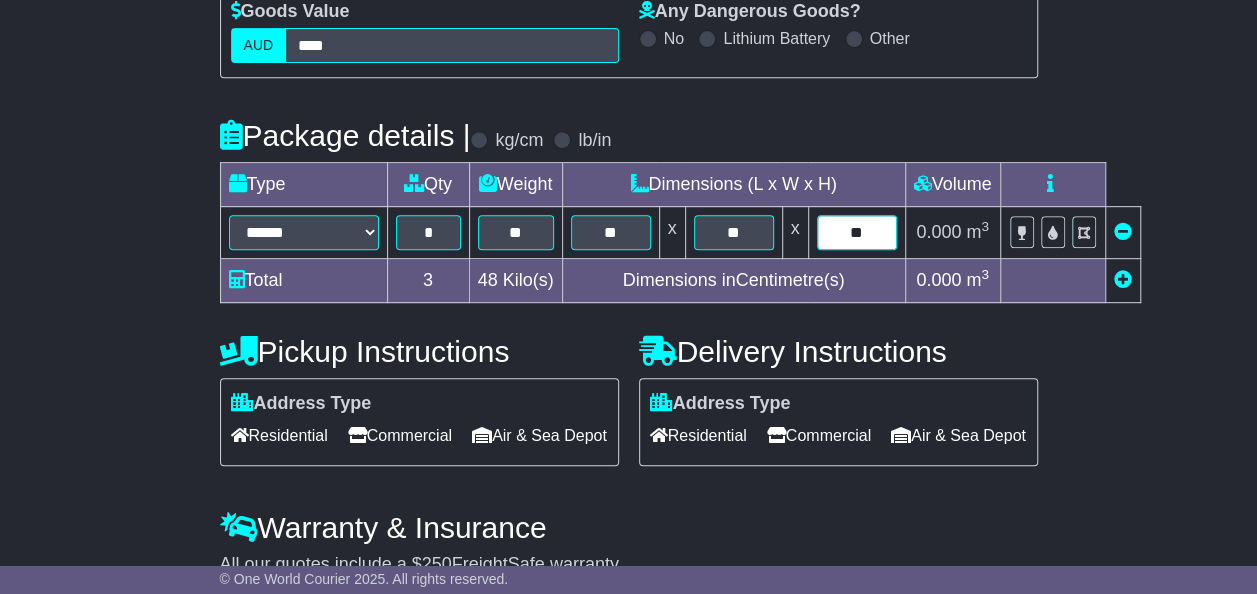 type on "**" 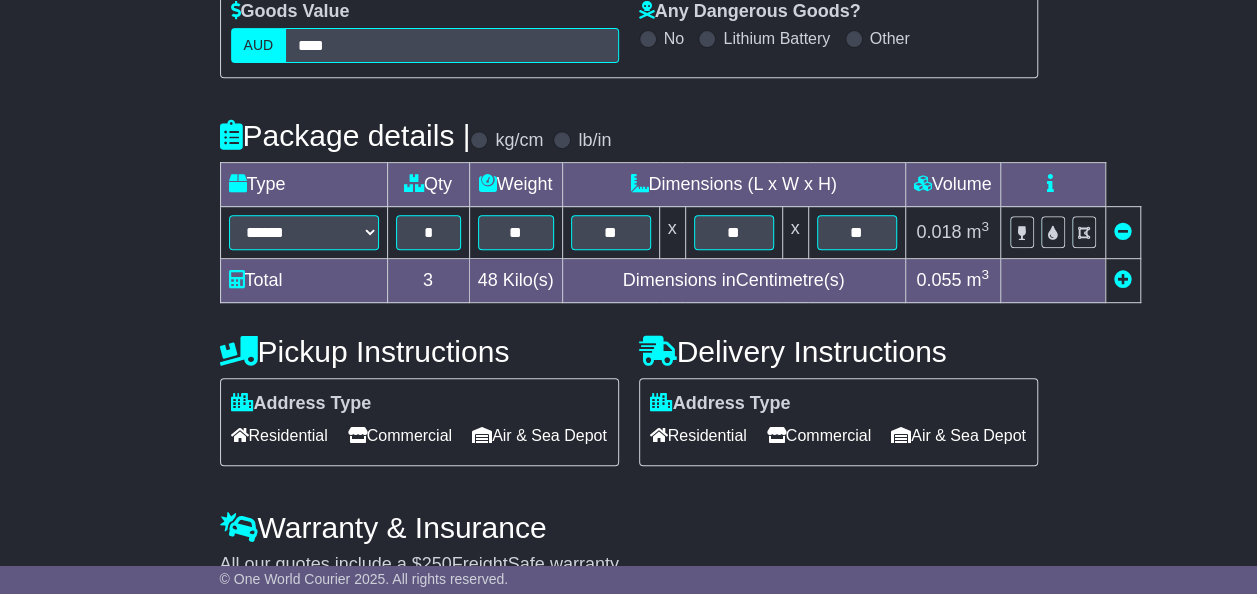 scroll, scrollTop: 742, scrollLeft: 0, axis: vertical 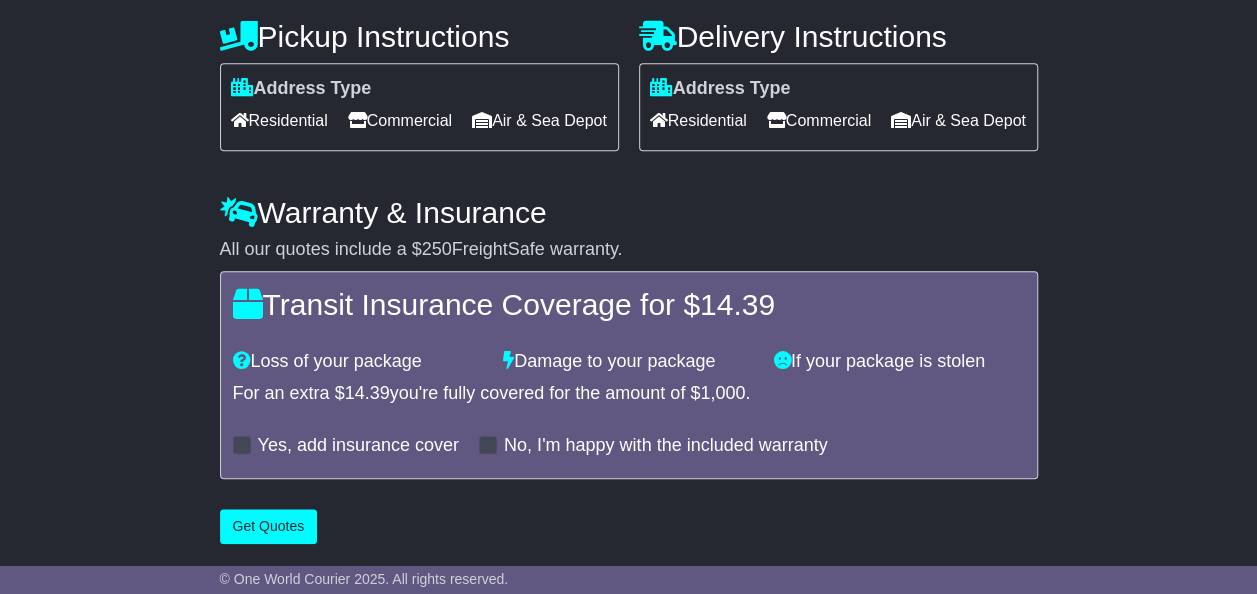 click on "Commercial" at bounding box center (400, 120) 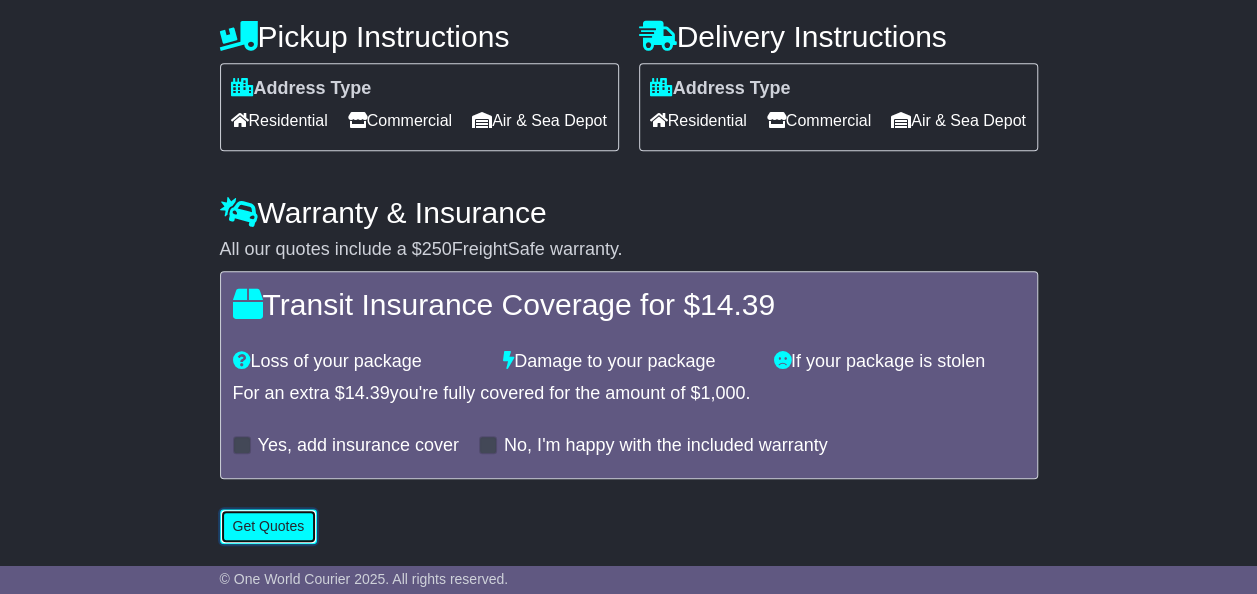 click on "Get Quotes" at bounding box center (269, 526) 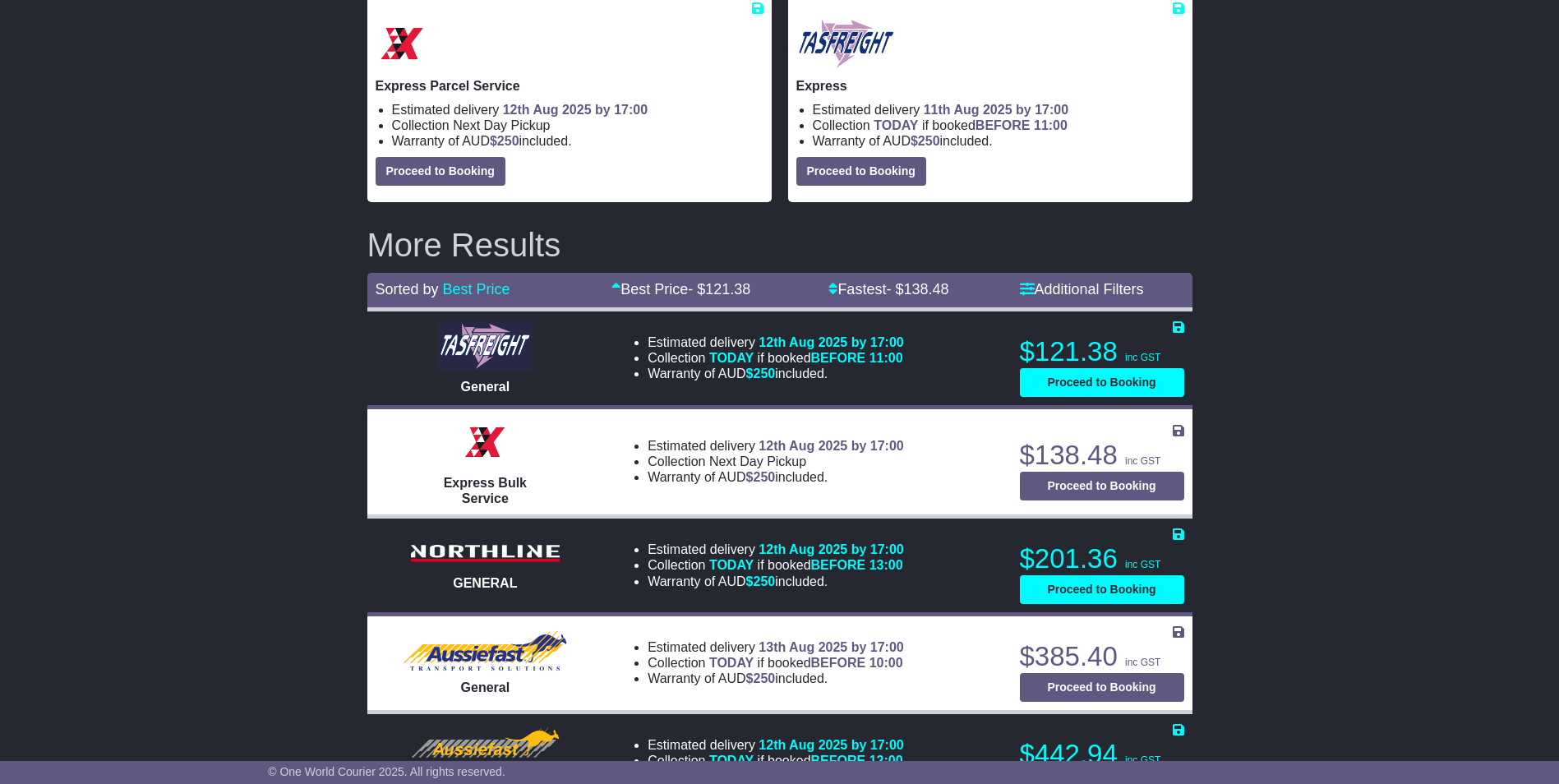 scroll, scrollTop: 0, scrollLeft: 0, axis: both 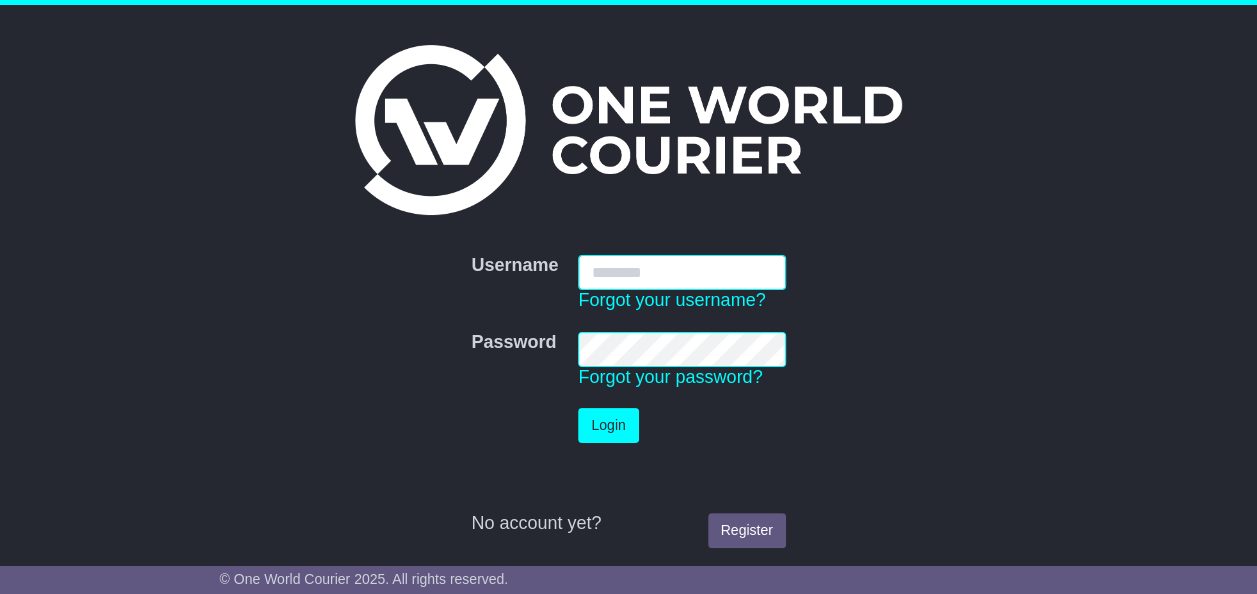 type on "*********" 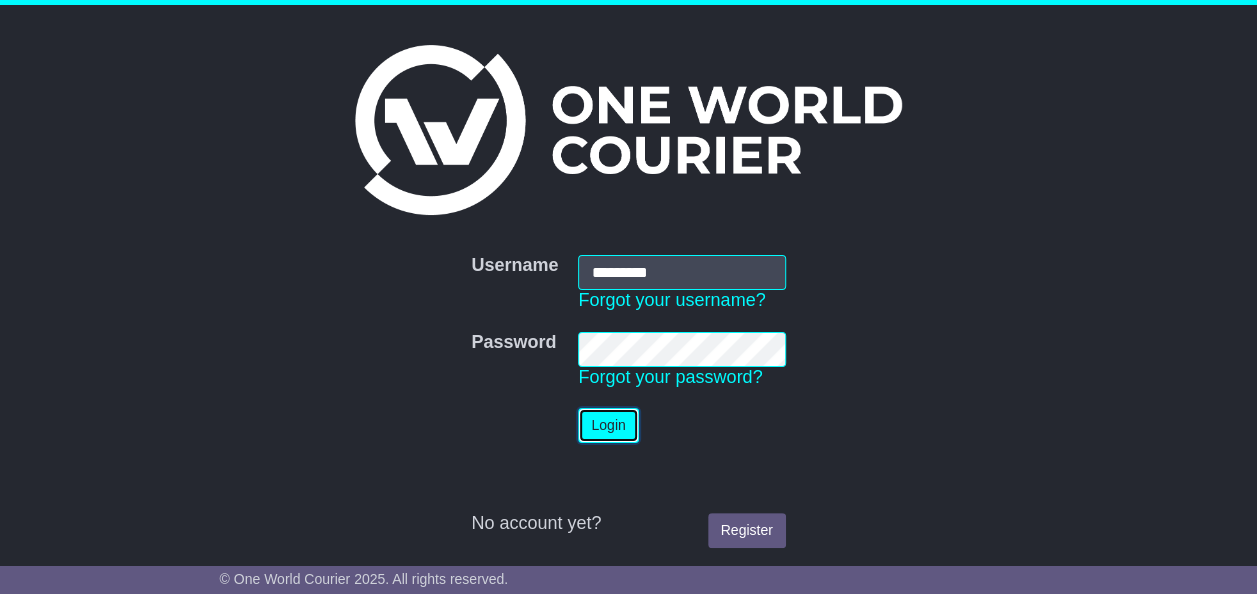 click on "Login" at bounding box center (608, 425) 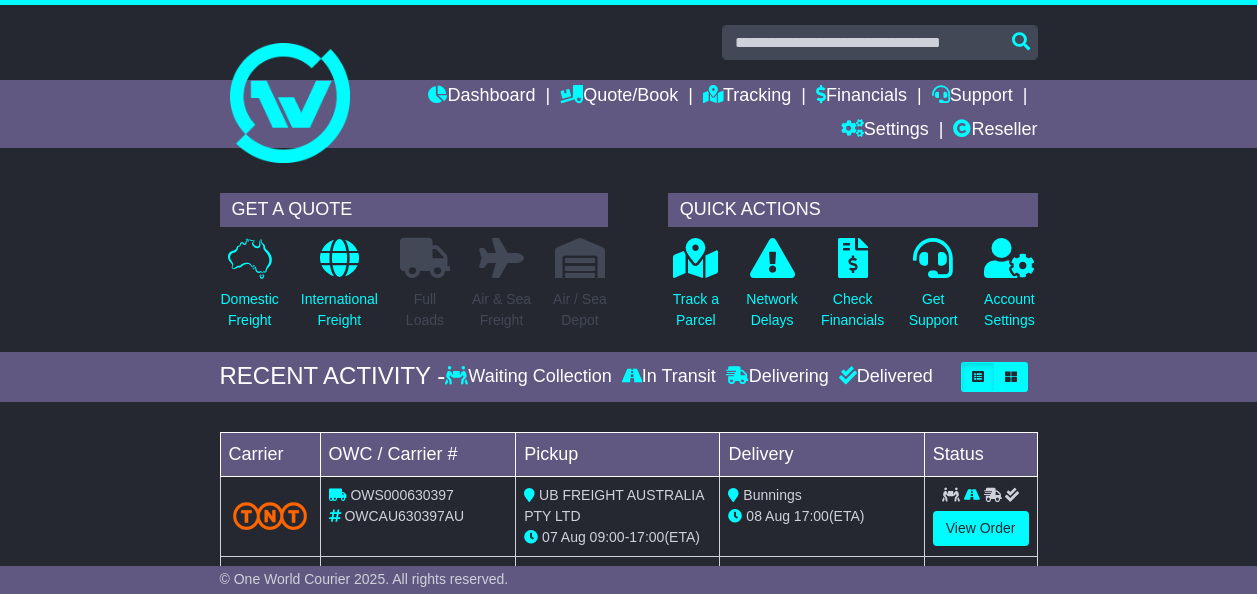 scroll, scrollTop: 0, scrollLeft: 0, axis: both 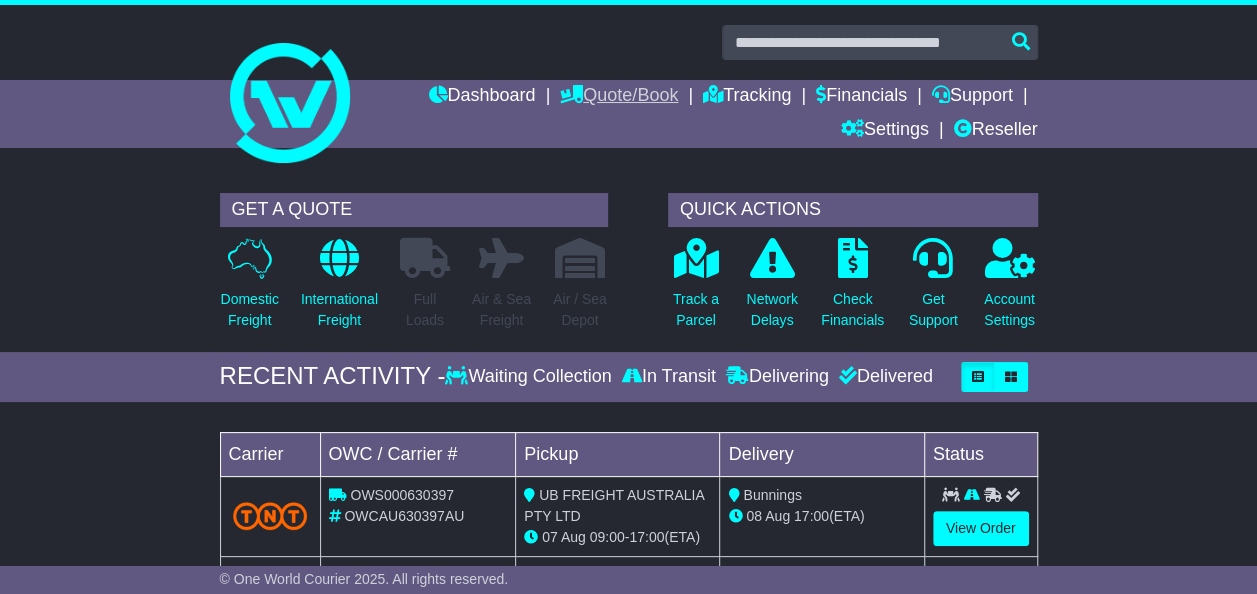click on "Quote/Book" at bounding box center [619, 97] 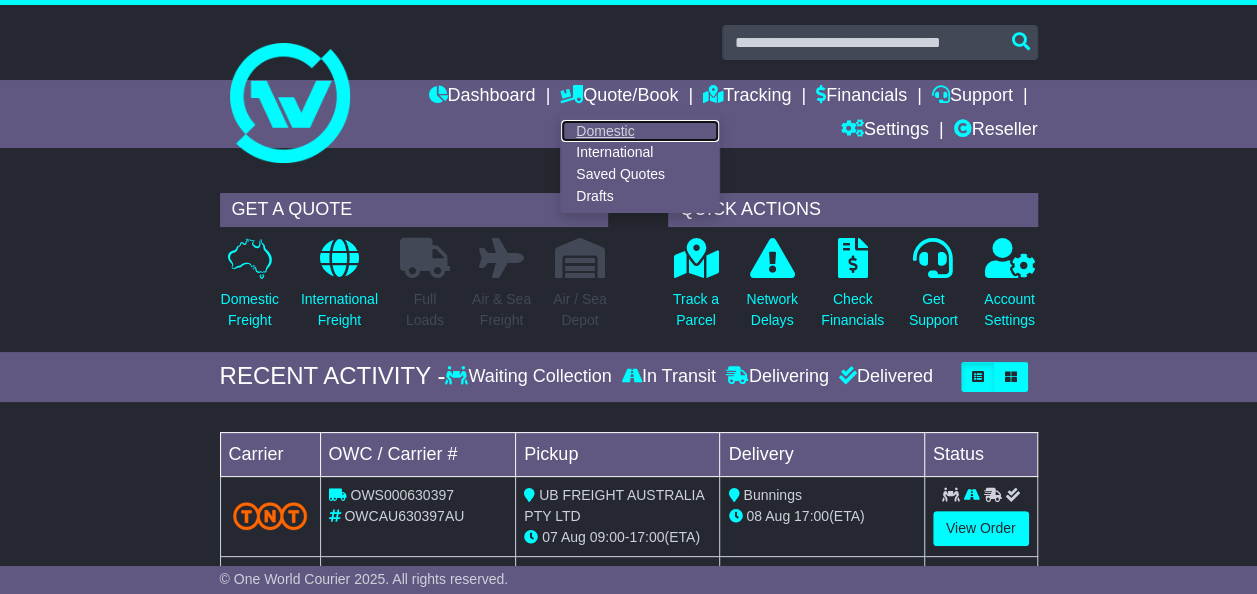 click on "Domestic" at bounding box center (640, 131) 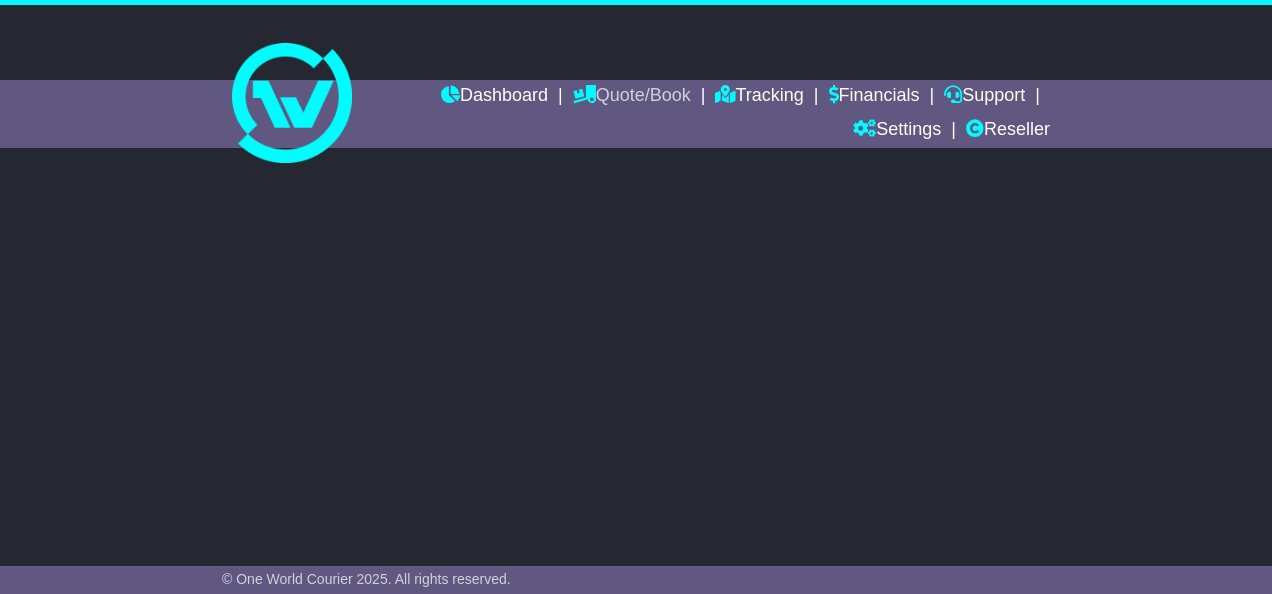 click on "Quote/Book" at bounding box center [632, 97] 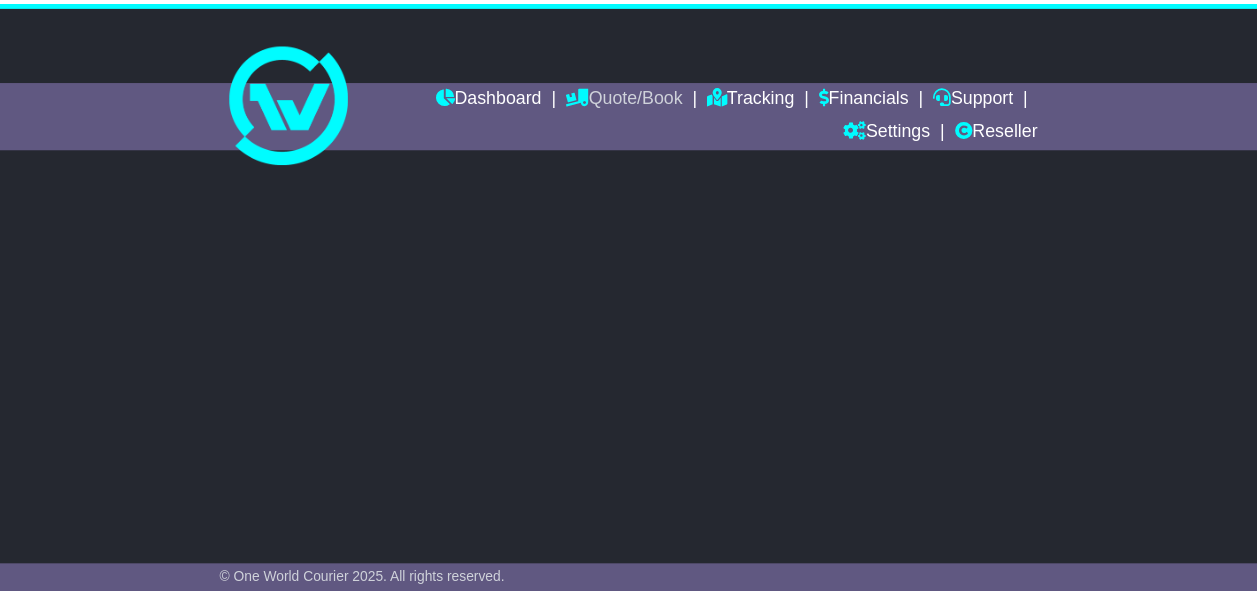 scroll, scrollTop: 0, scrollLeft: 0, axis: both 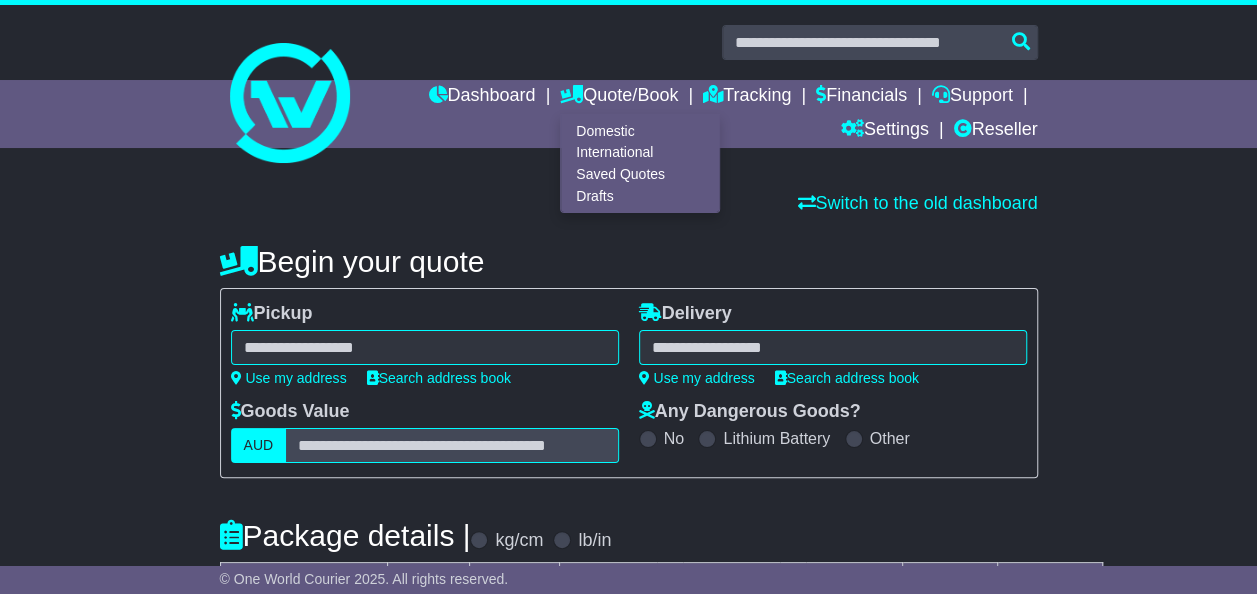 click at bounding box center (425, 347) 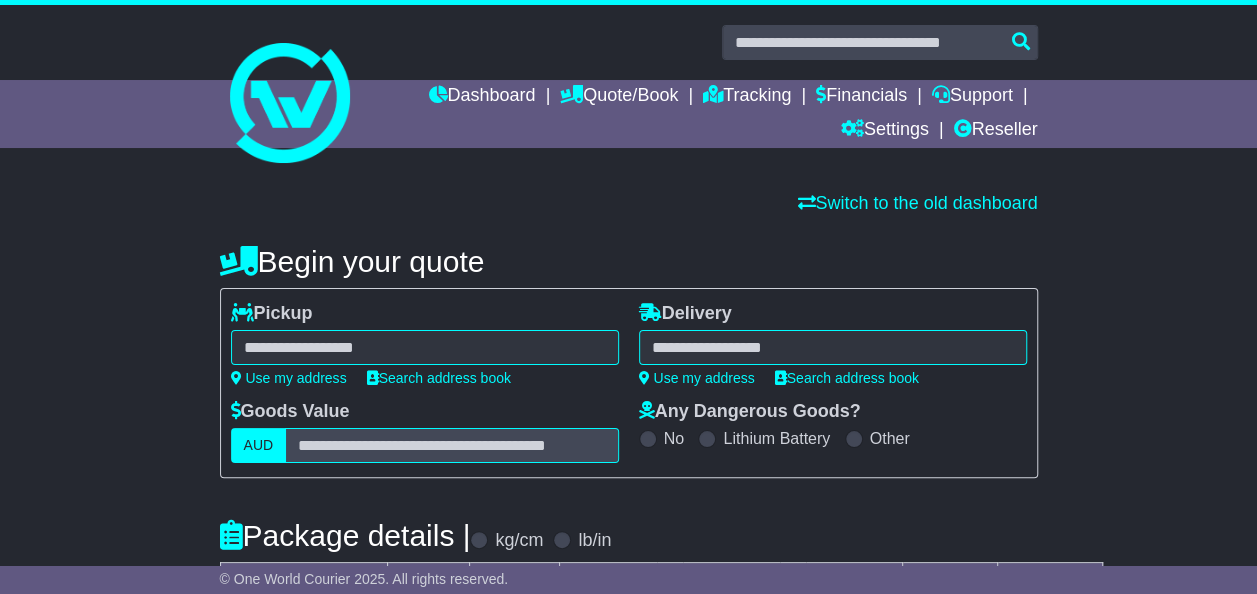 click at bounding box center (425, 347) 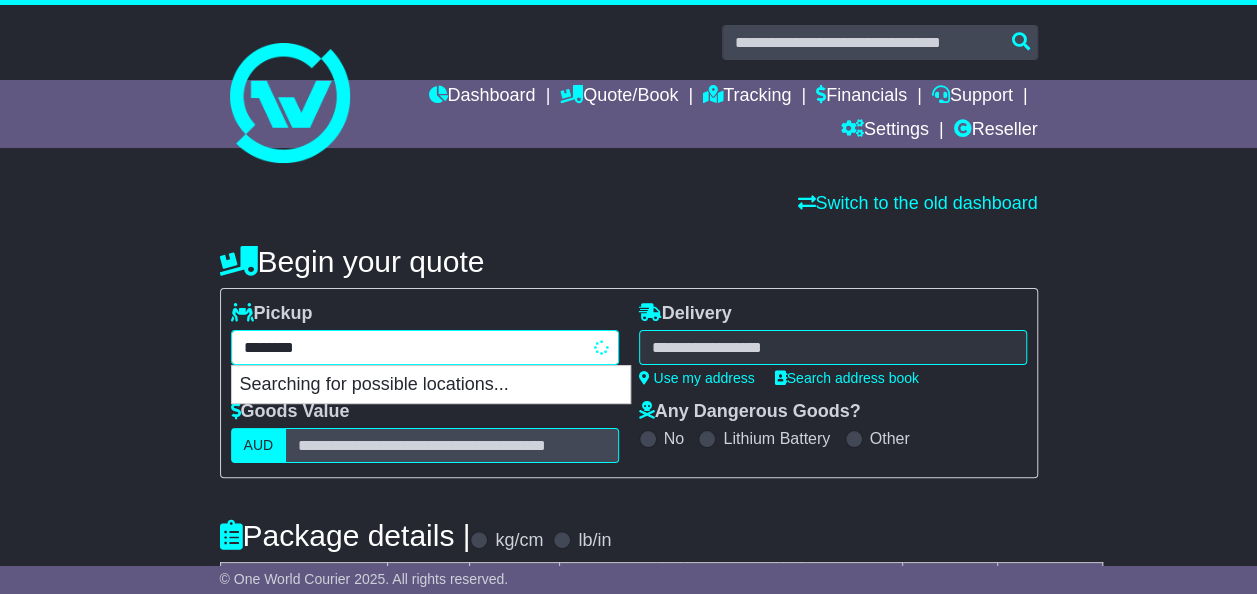 type on "*********" 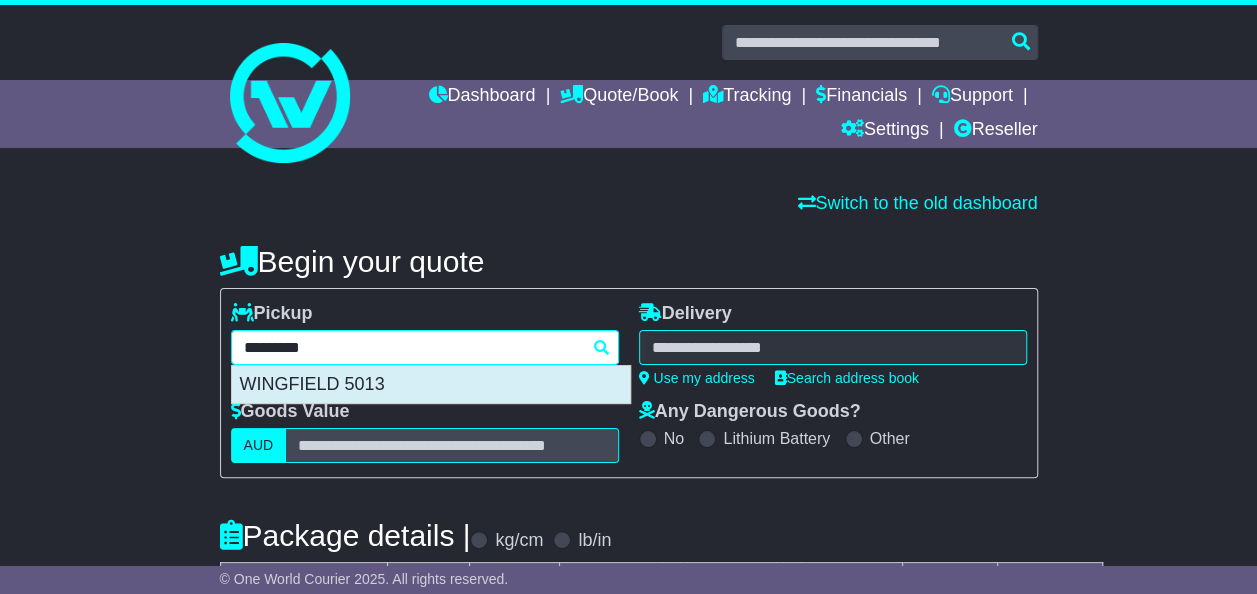click on "WINGFIELD 5013" at bounding box center (431, 385) 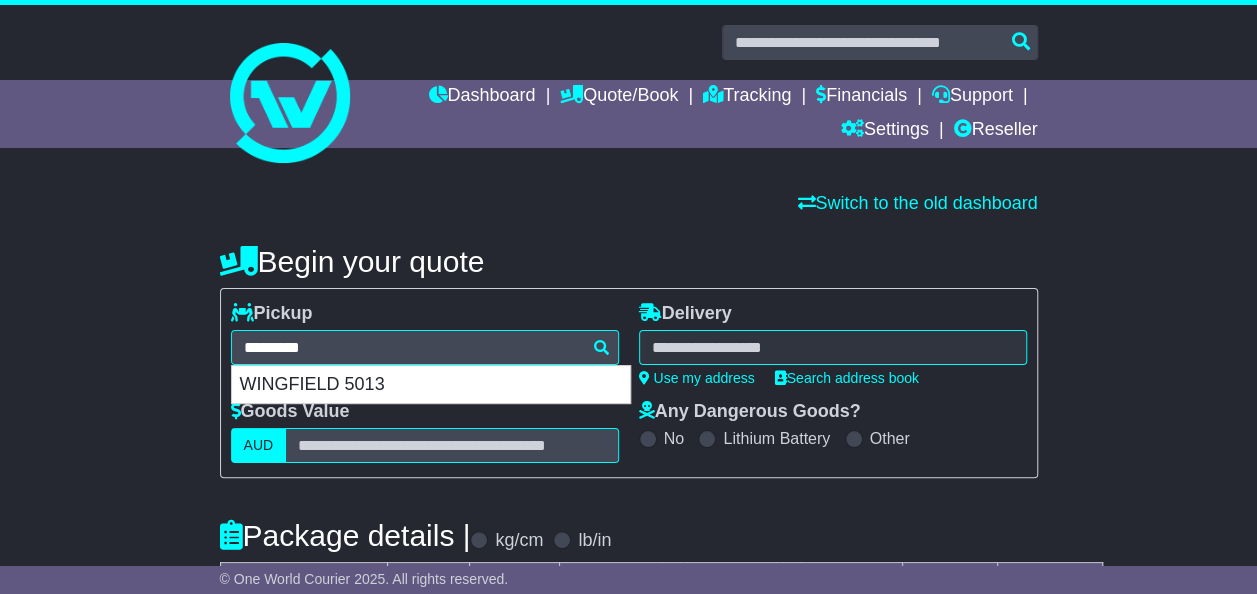 type on "**********" 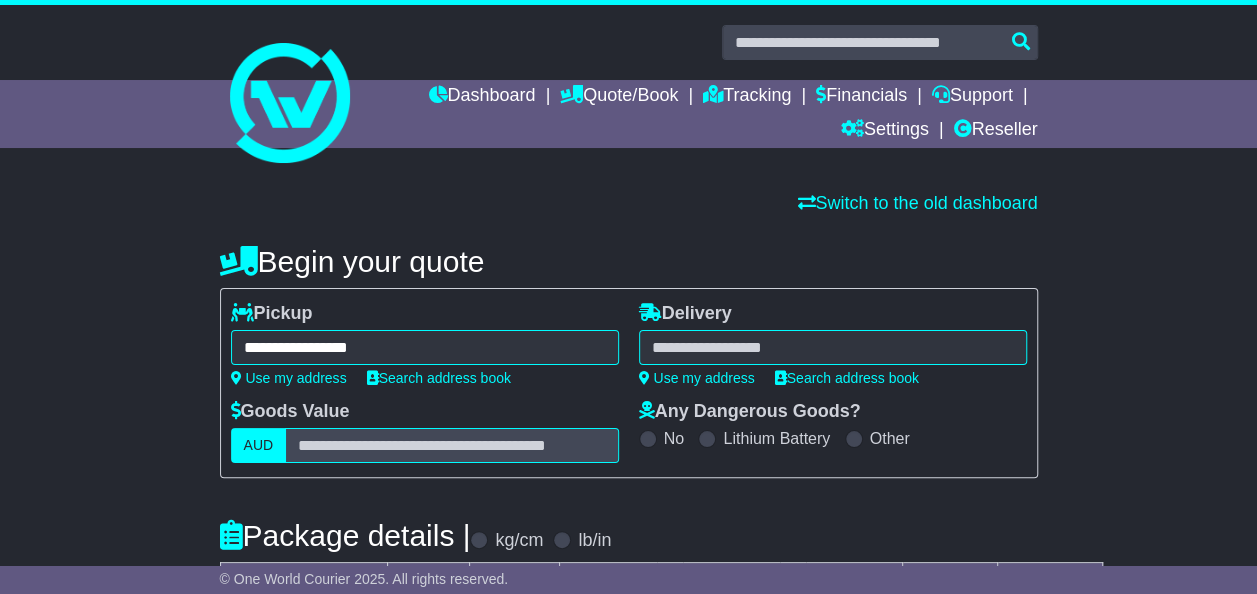 click on "**********" at bounding box center [833, 344] 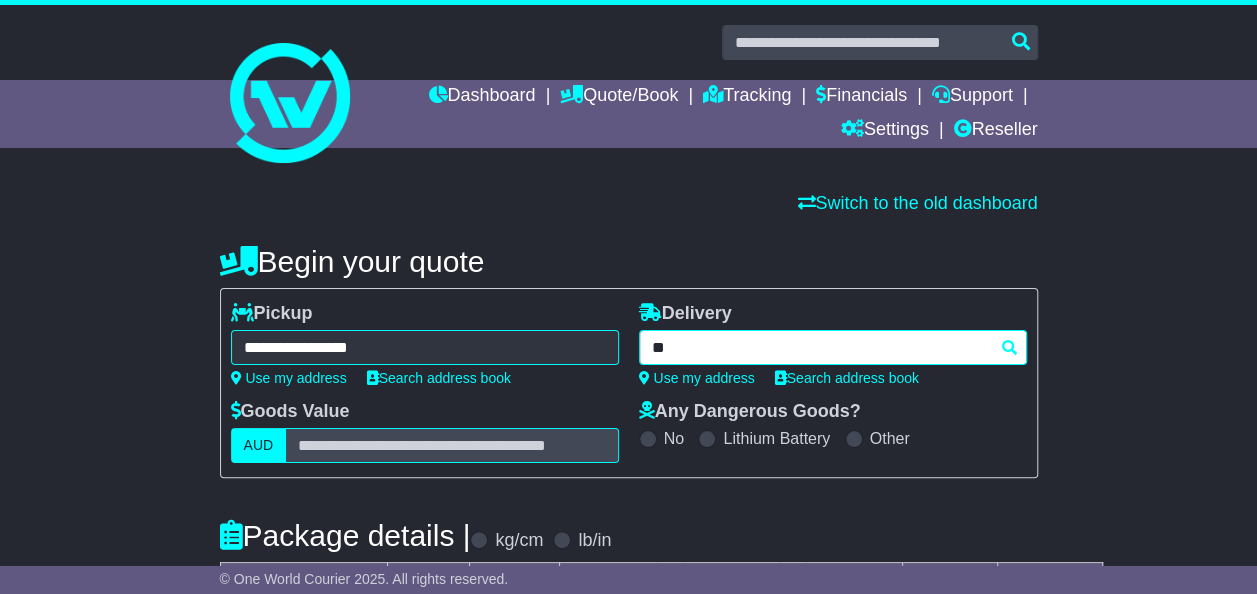 type on "*" 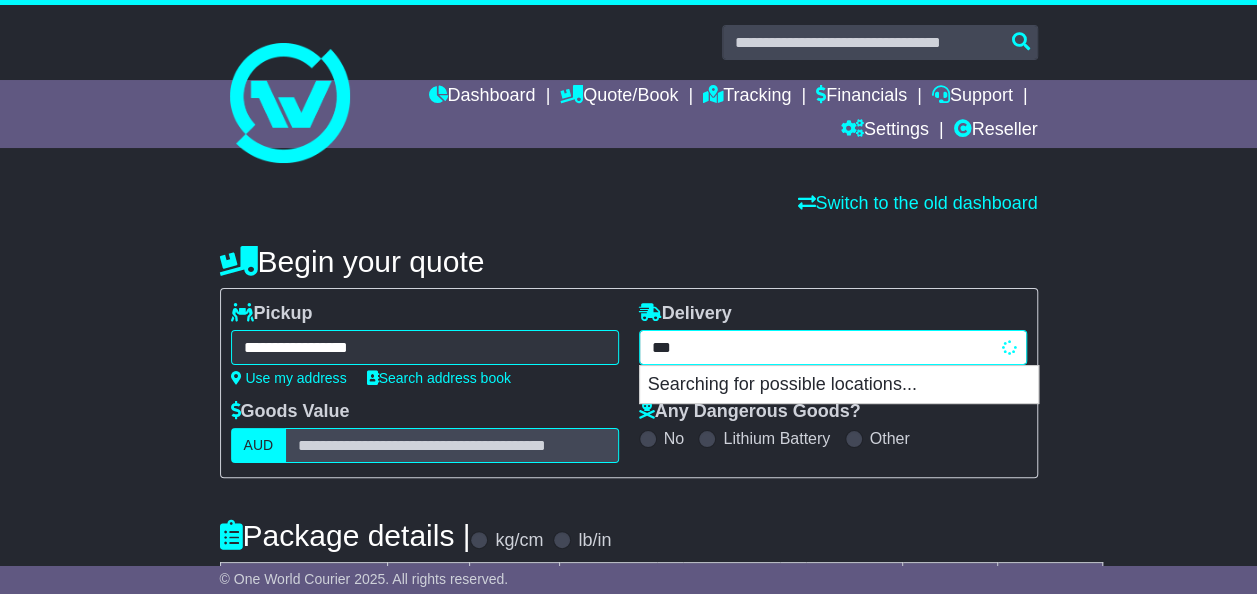 type on "****" 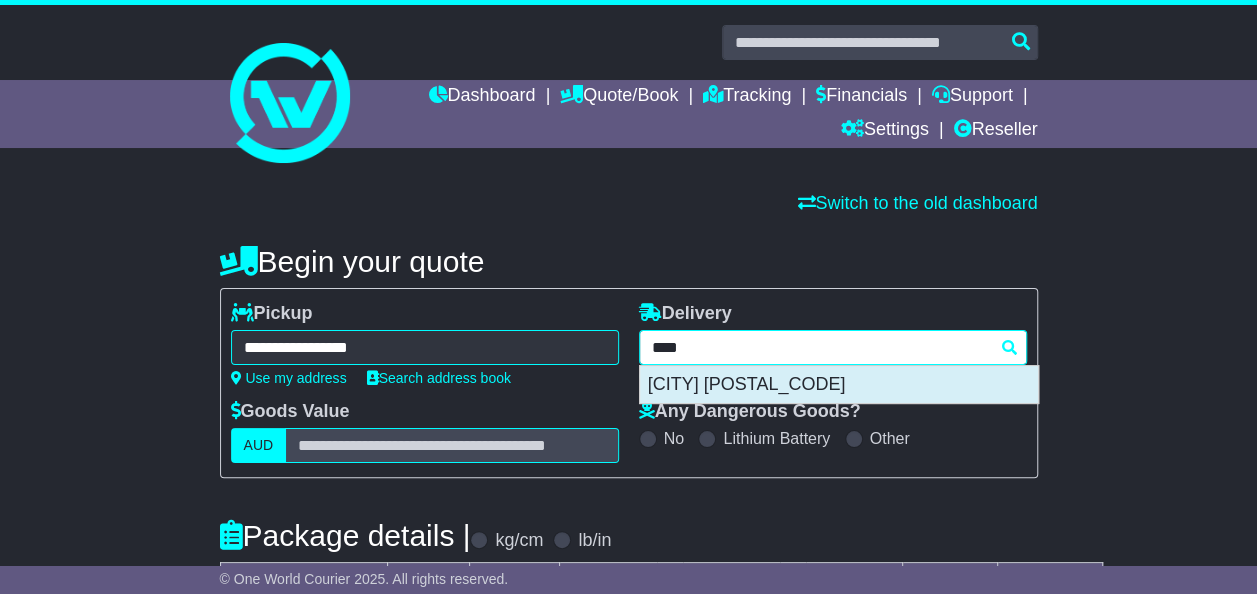 click on "[CITY] [POSTAL_CODE]" at bounding box center (839, 385) 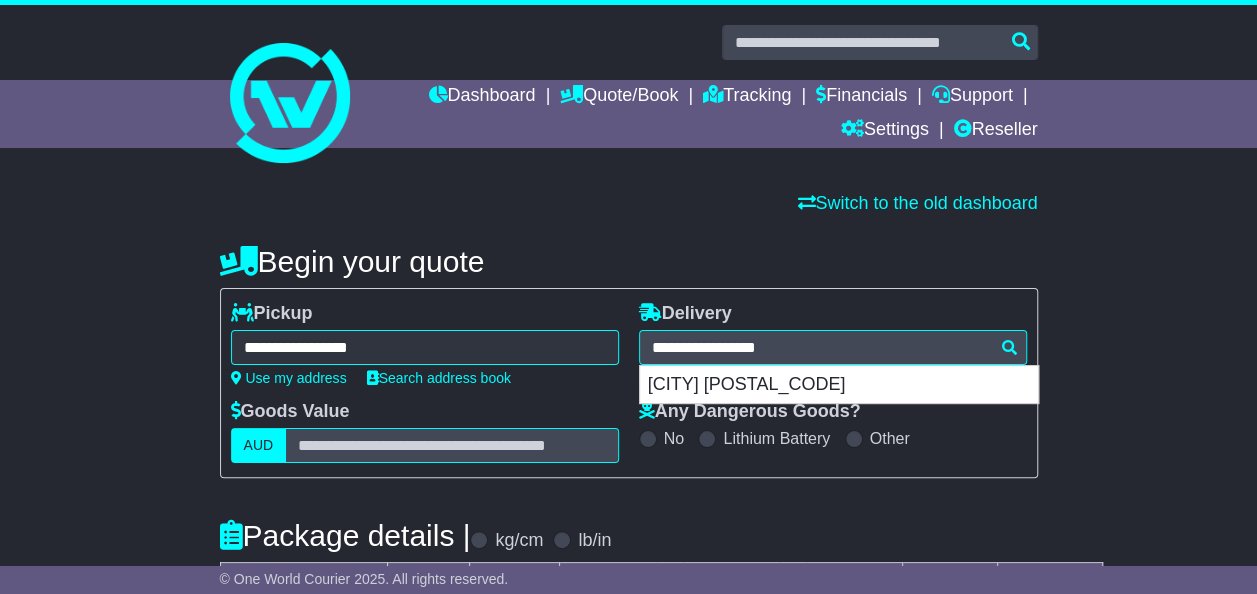 type on "**********" 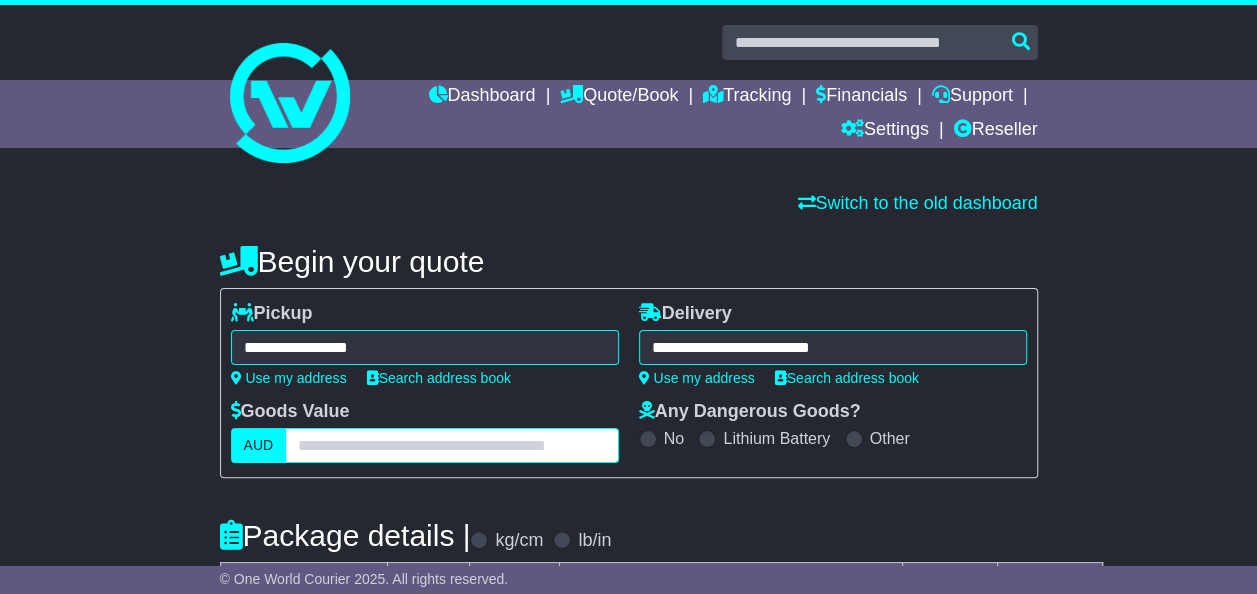 click at bounding box center (451, 445) 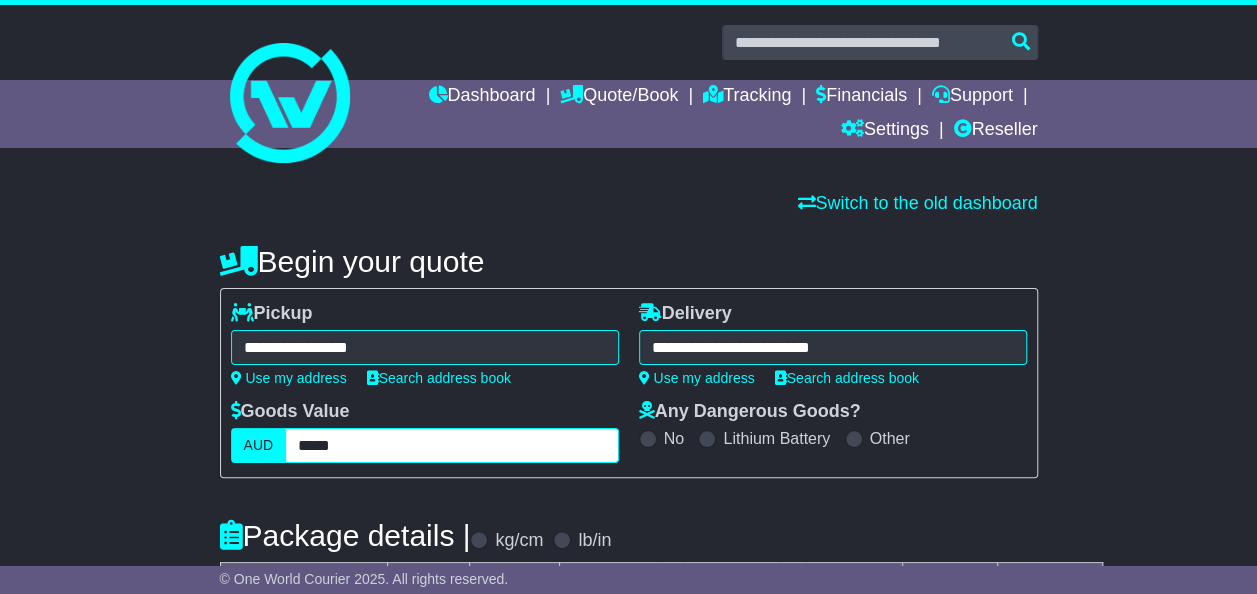 click on "*****" at bounding box center [451, 445] 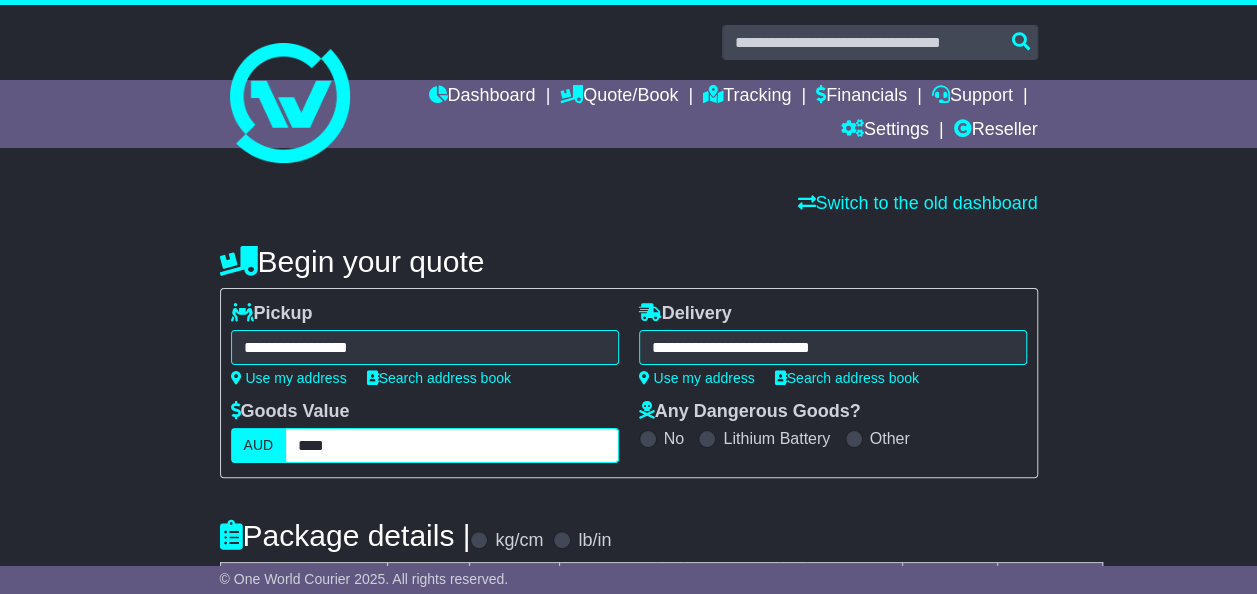 type on "****" 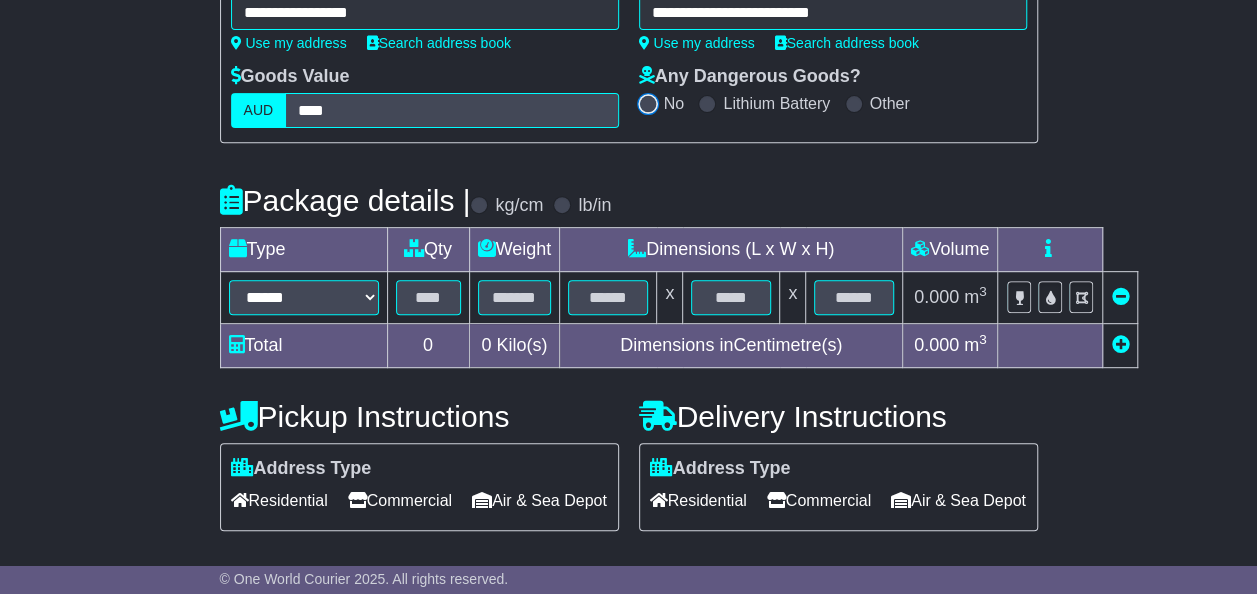 scroll, scrollTop: 400, scrollLeft: 0, axis: vertical 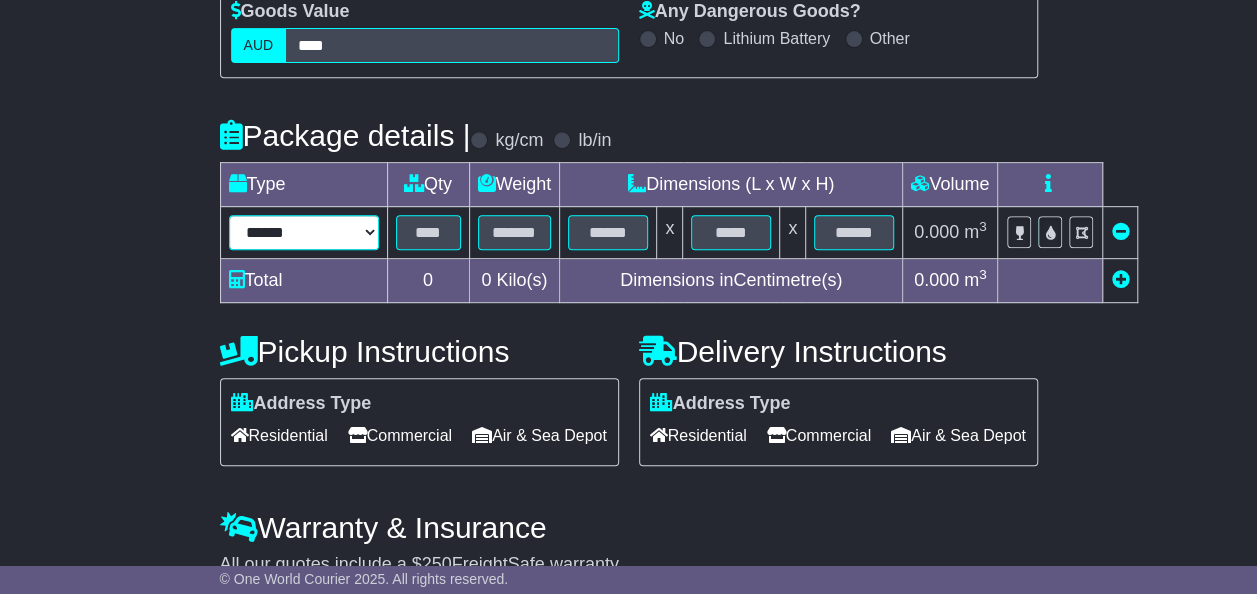 click on "****** ****** *** ******** ***** **** **** ****** *** *******" at bounding box center [304, 232] 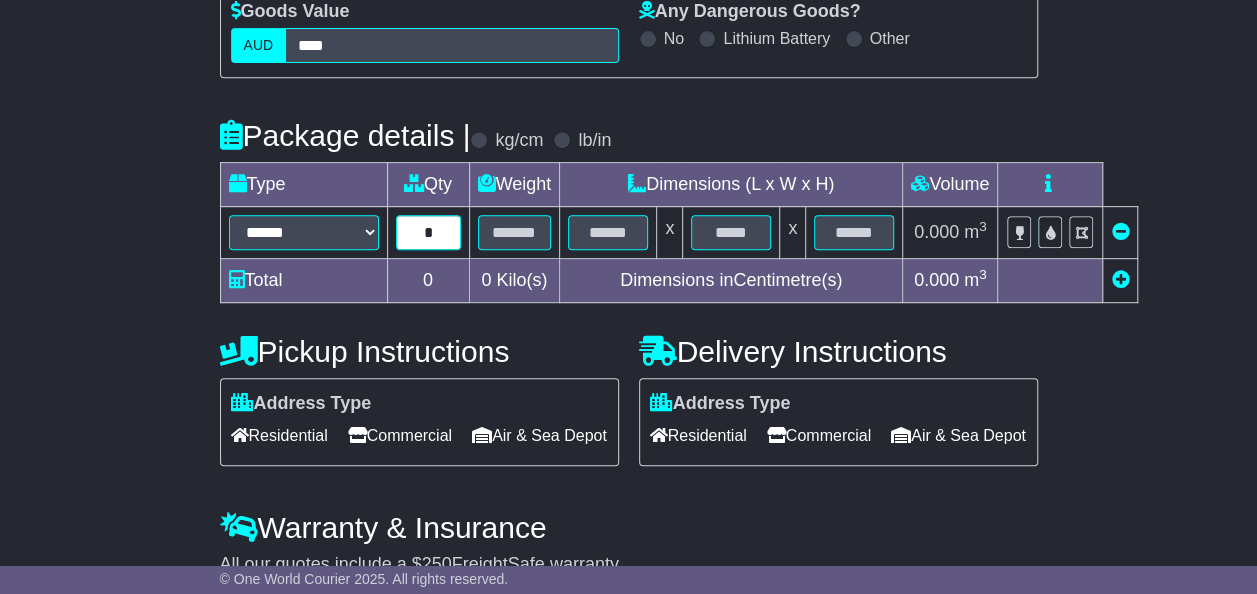 type on "*" 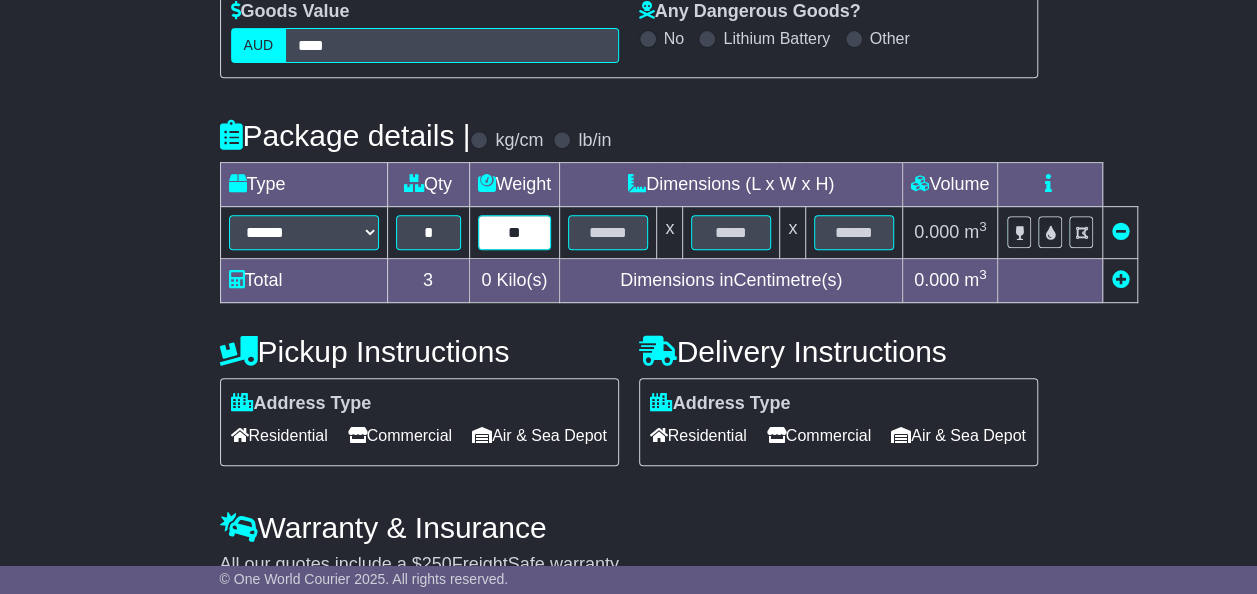 type on "**" 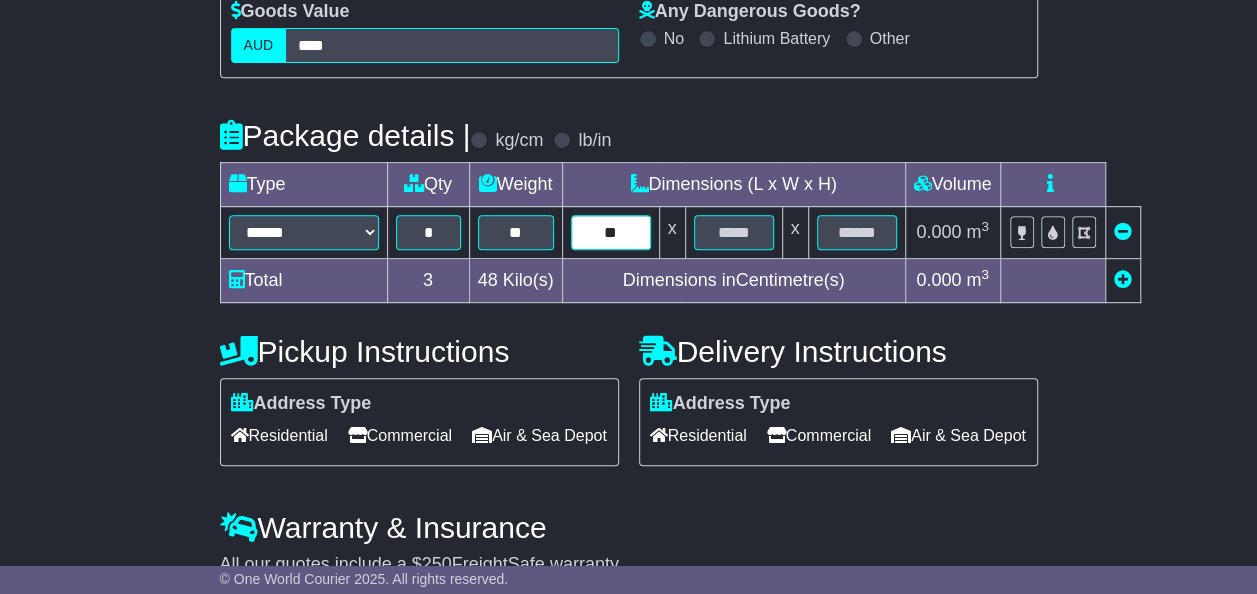 type on "**" 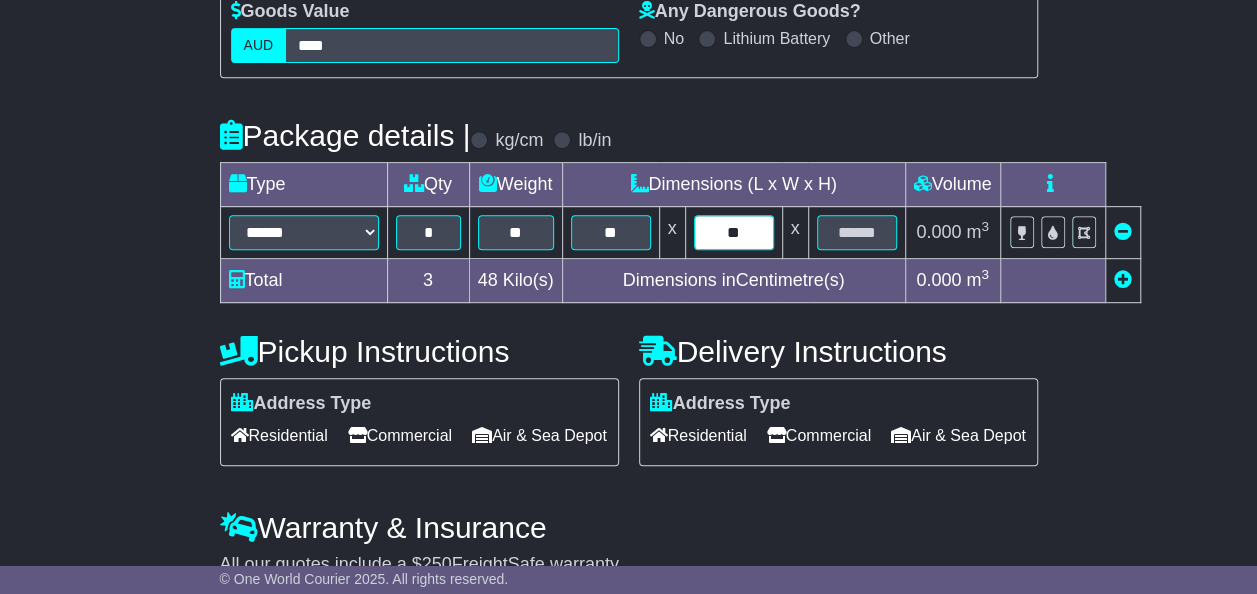 type on "**" 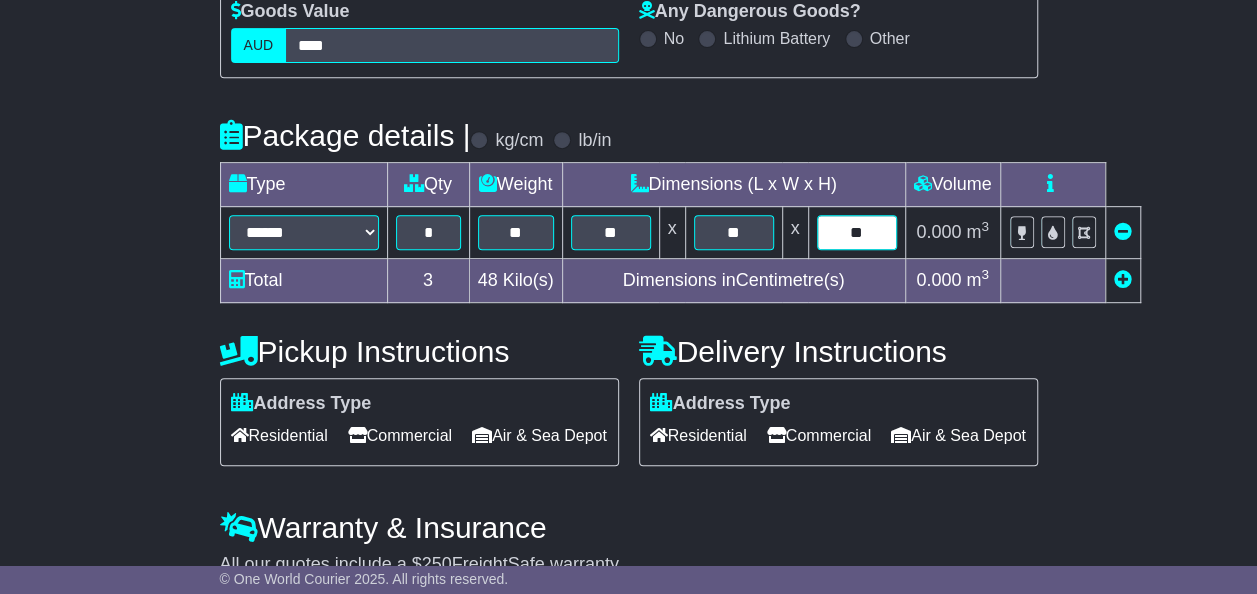 type on "**" 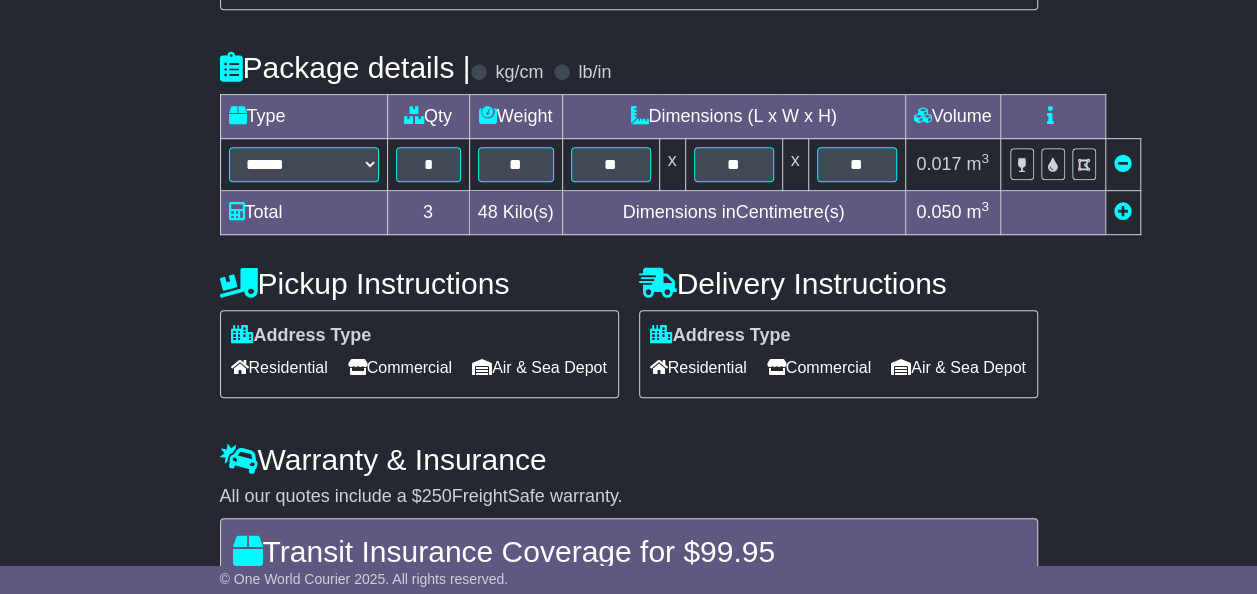 scroll, scrollTop: 542, scrollLeft: 0, axis: vertical 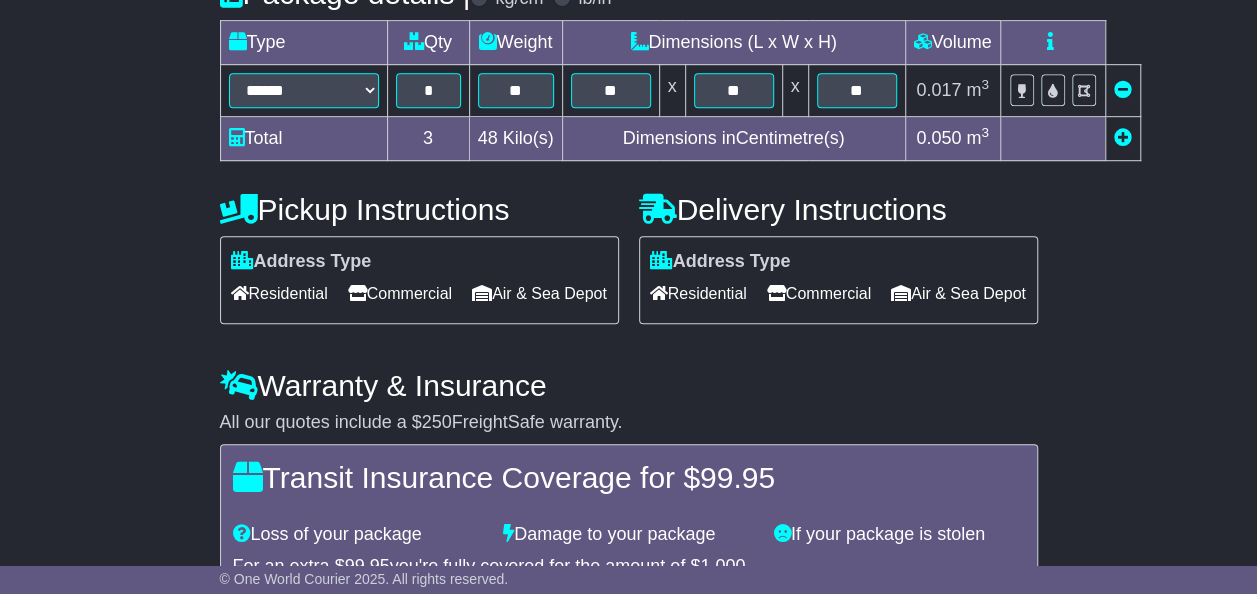 click on "Residential" at bounding box center (279, 293) 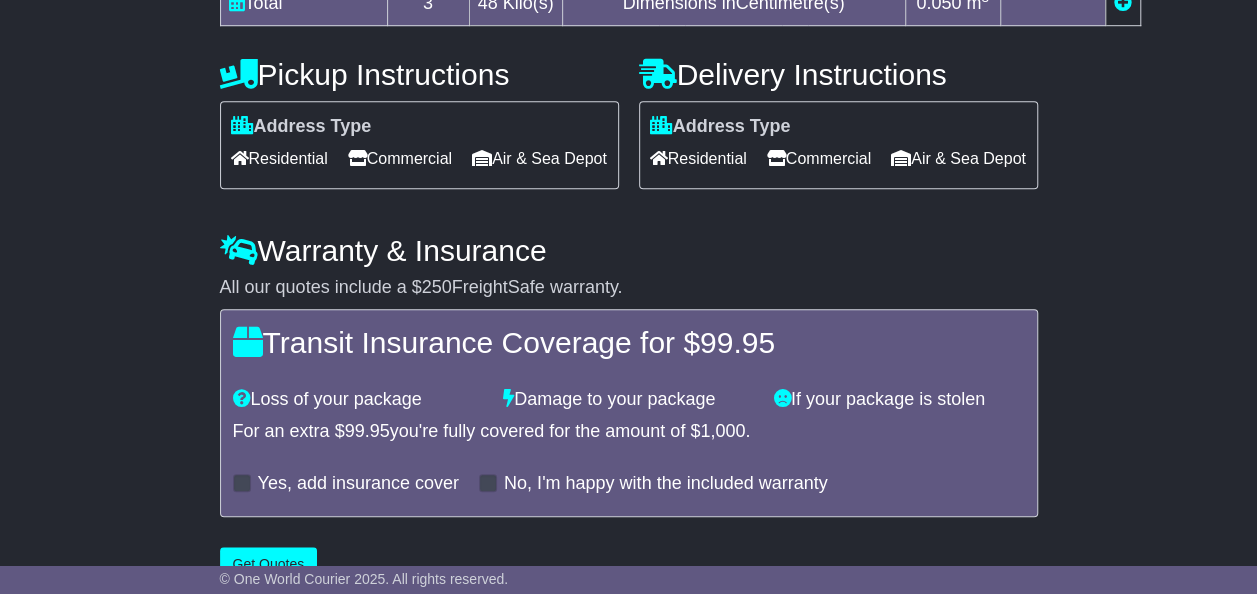 scroll, scrollTop: 743, scrollLeft: 0, axis: vertical 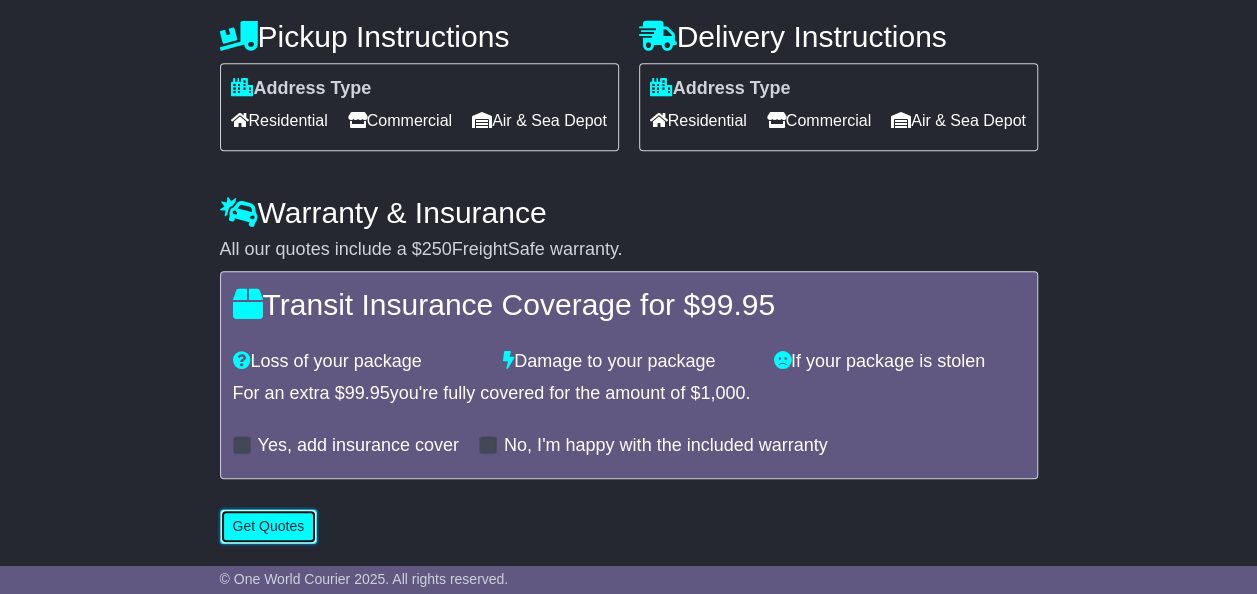 click on "Get Quotes" at bounding box center (269, 526) 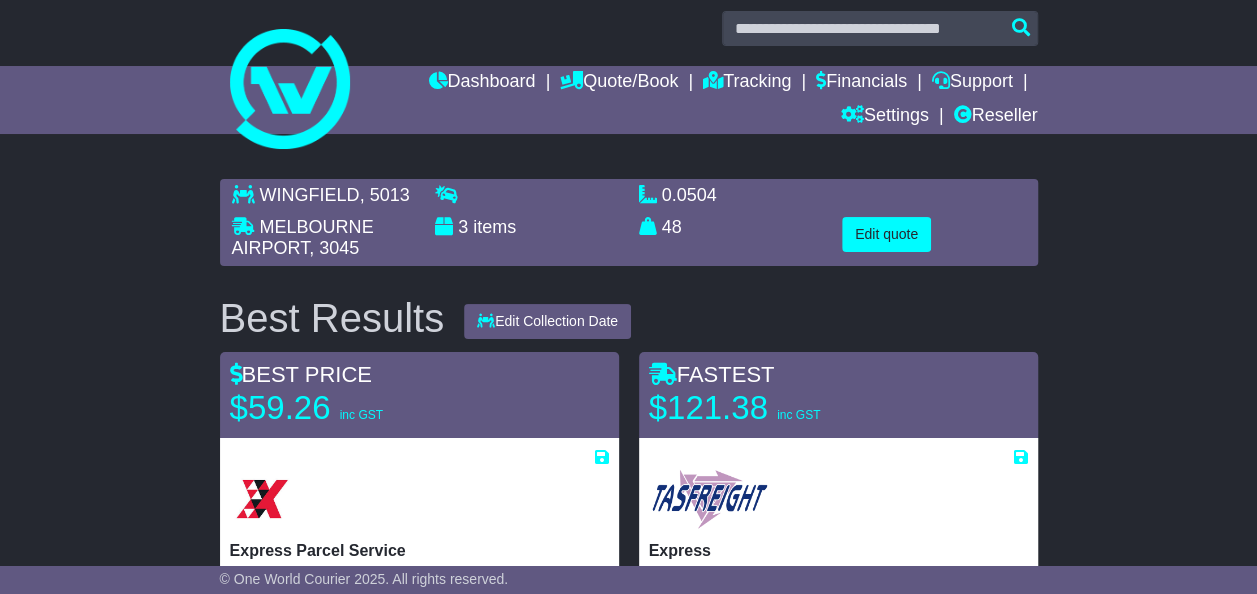 scroll, scrollTop: 0, scrollLeft: 0, axis: both 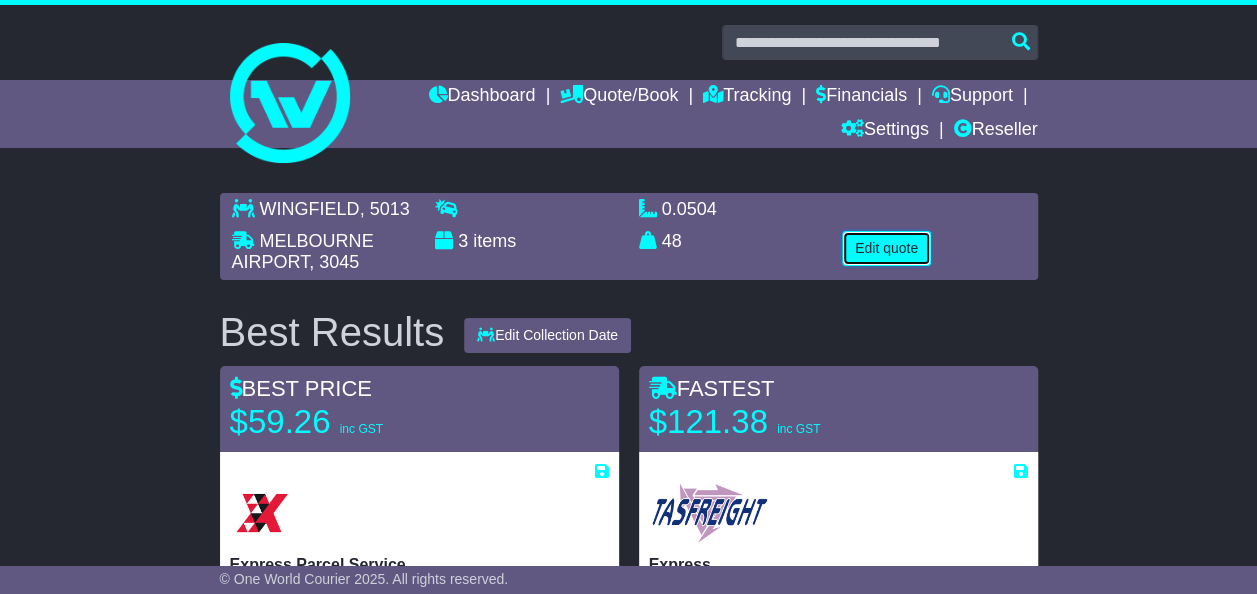 click on "Edit quote" at bounding box center (886, 248) 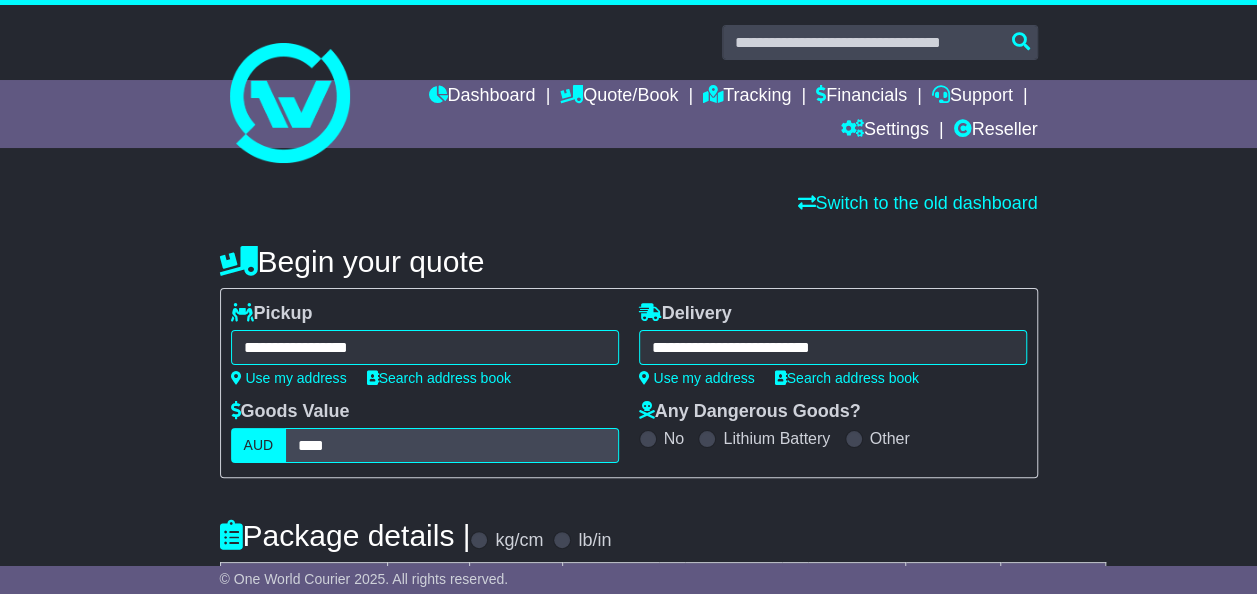 click on "**********" at bounding box center (425, 347) 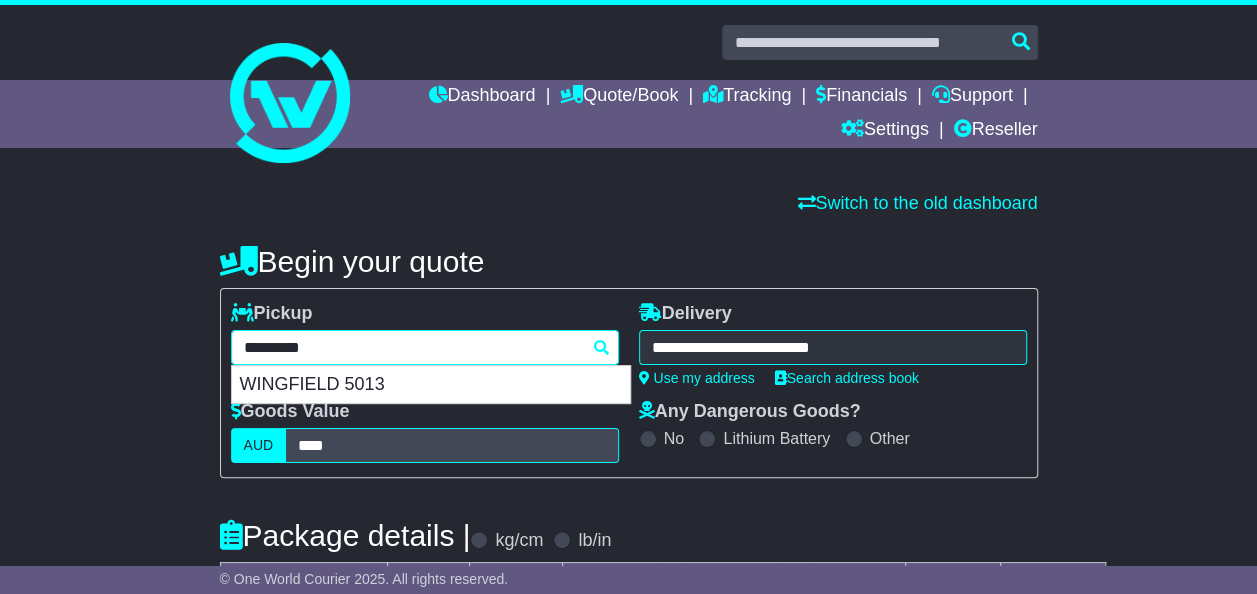 click on "*********" at bounding box center [425, 347] 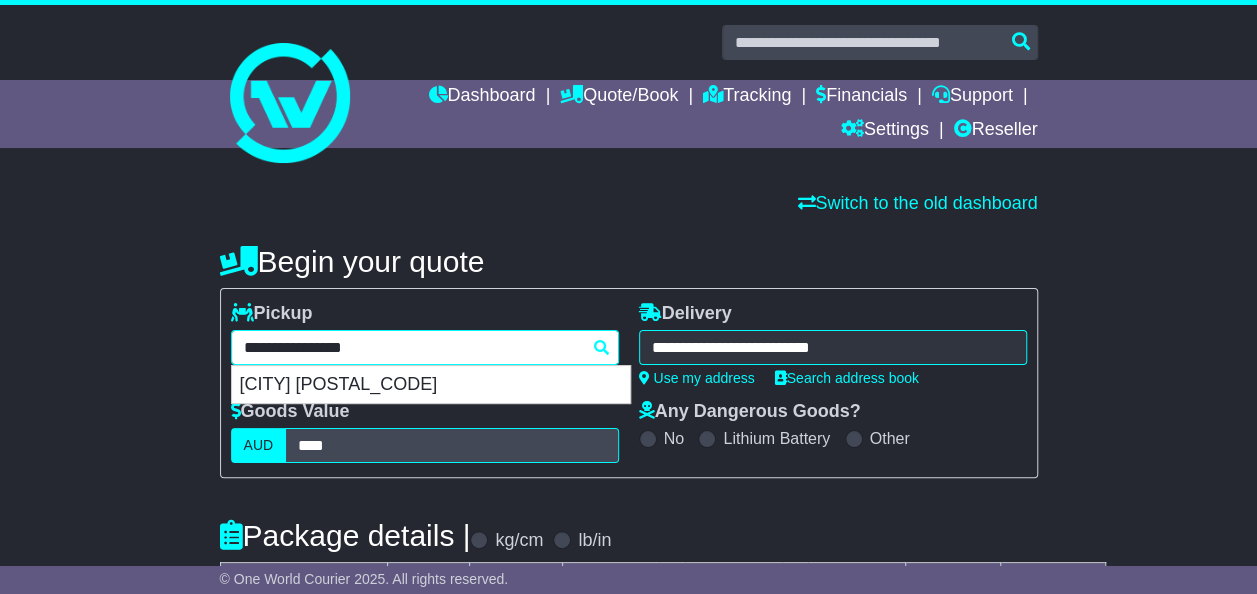 click on "**********" at bounding box center [425, 347] 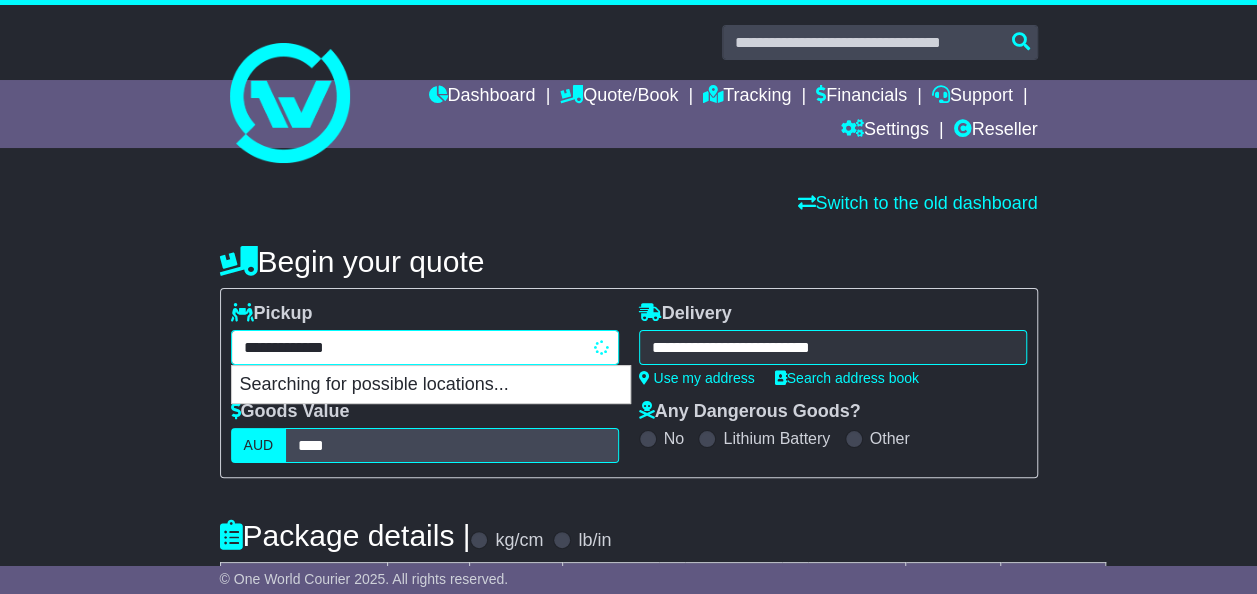 type on "**********" 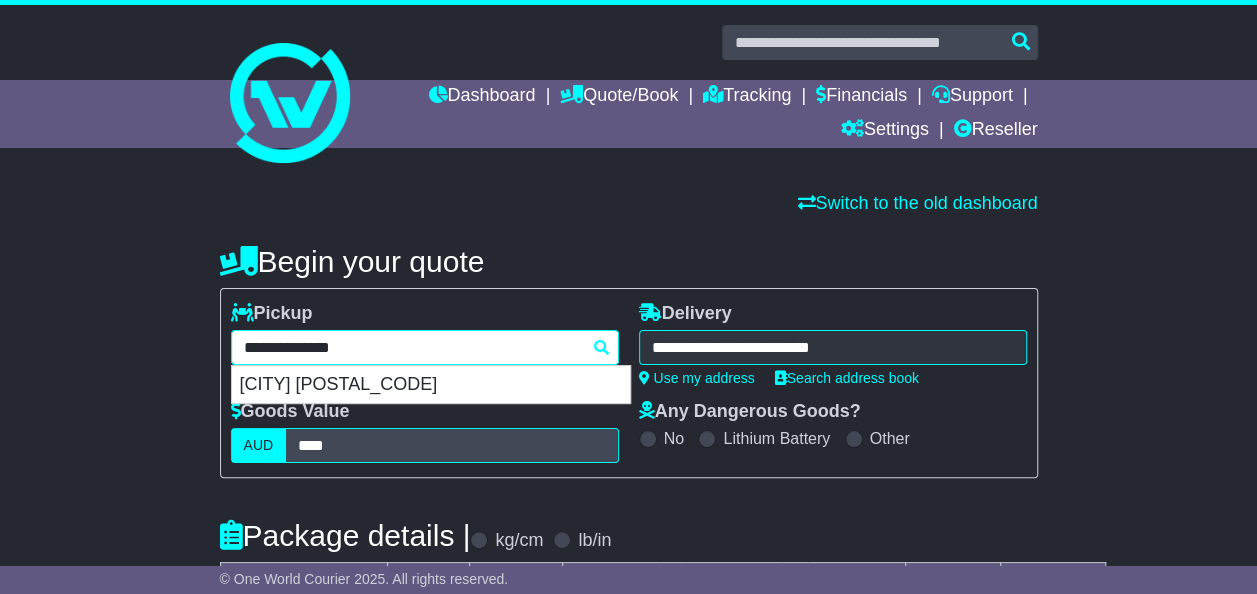 scroll, scrollTop: 100, scrollLeft: 0, axis: vertical 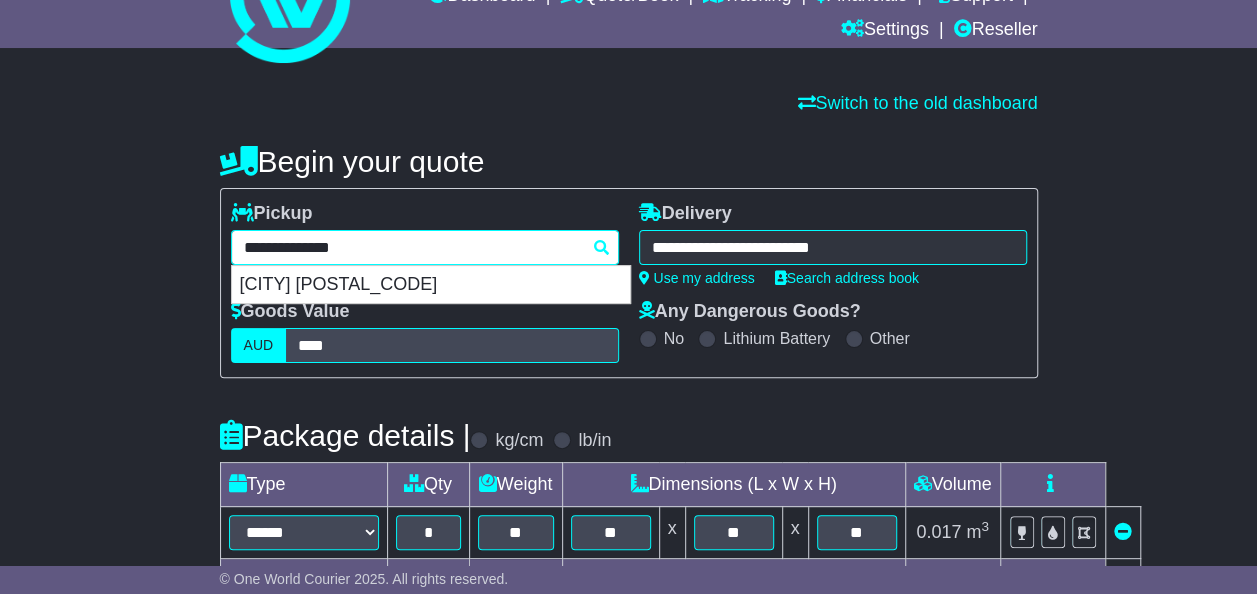 drag, startPoint x: 390, startPoint y: 278, endPoint x: 610, endPoint y: 288, distance: 220.22716 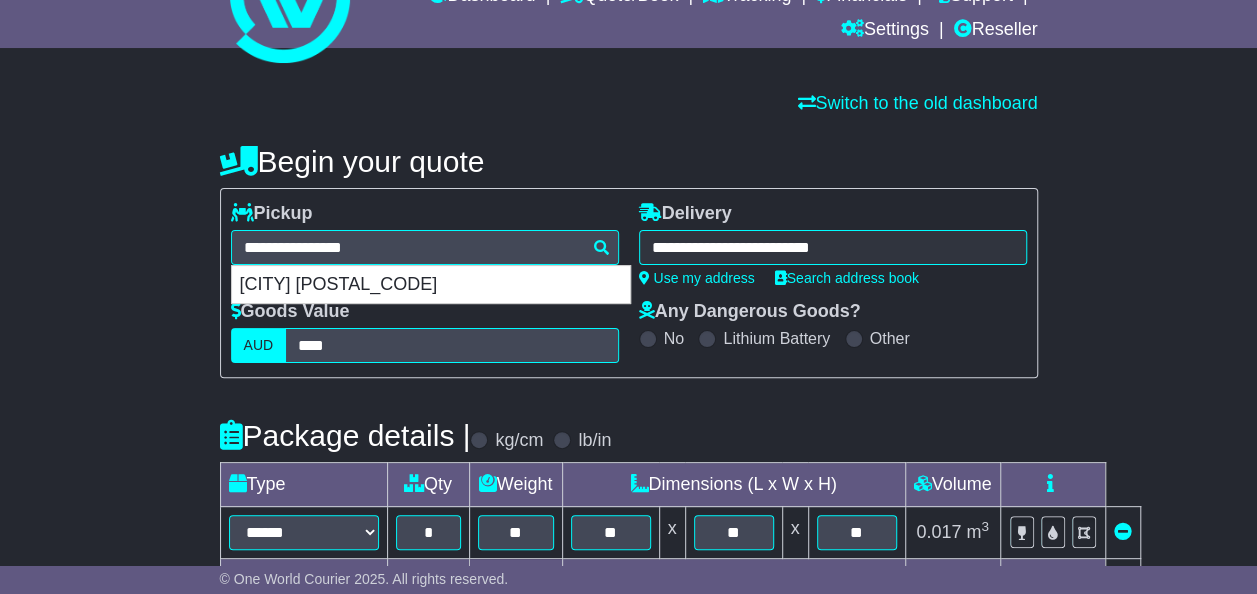 type on "**********" 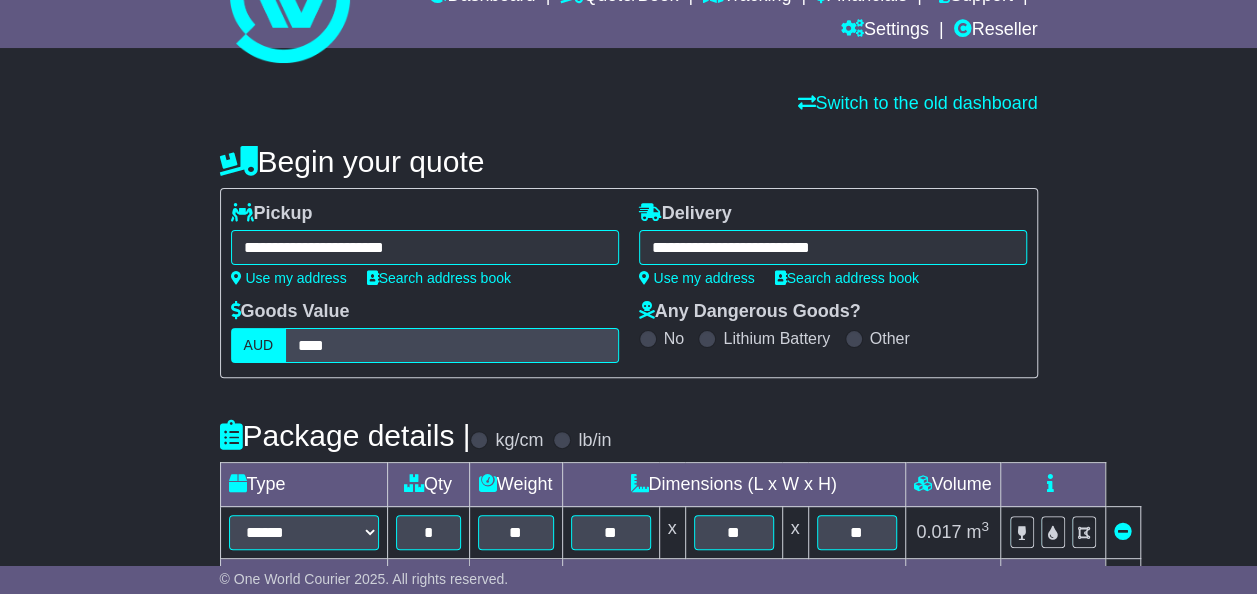 click on "**********" at bounding box center (833, 247) 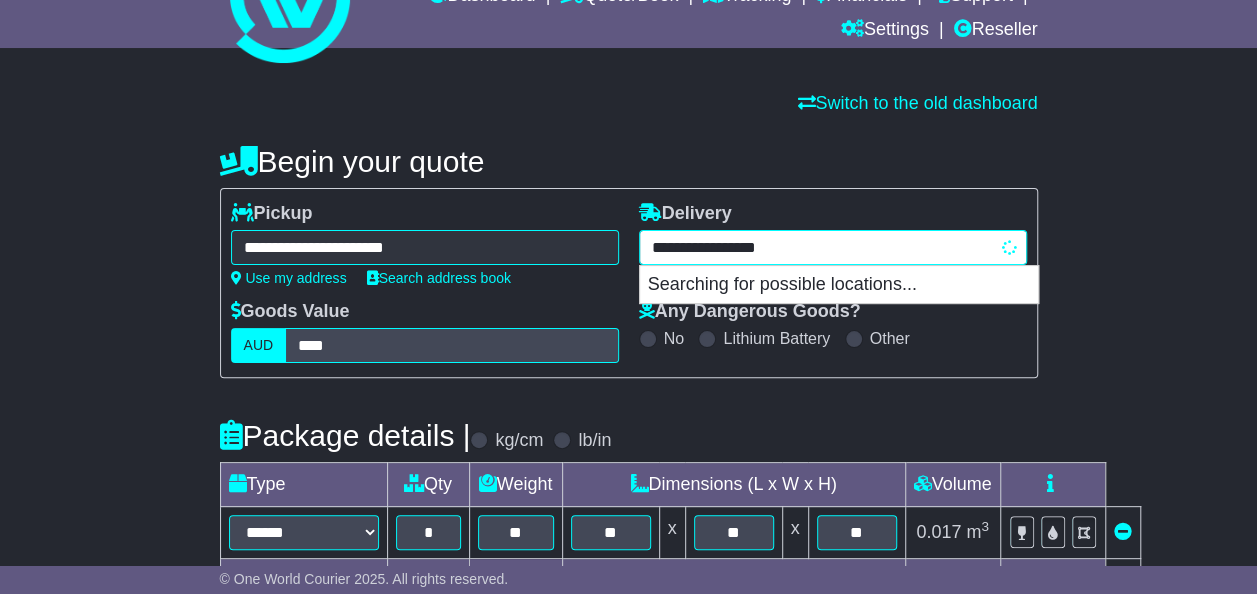 click on "**********" at bounding box center (833, 247) 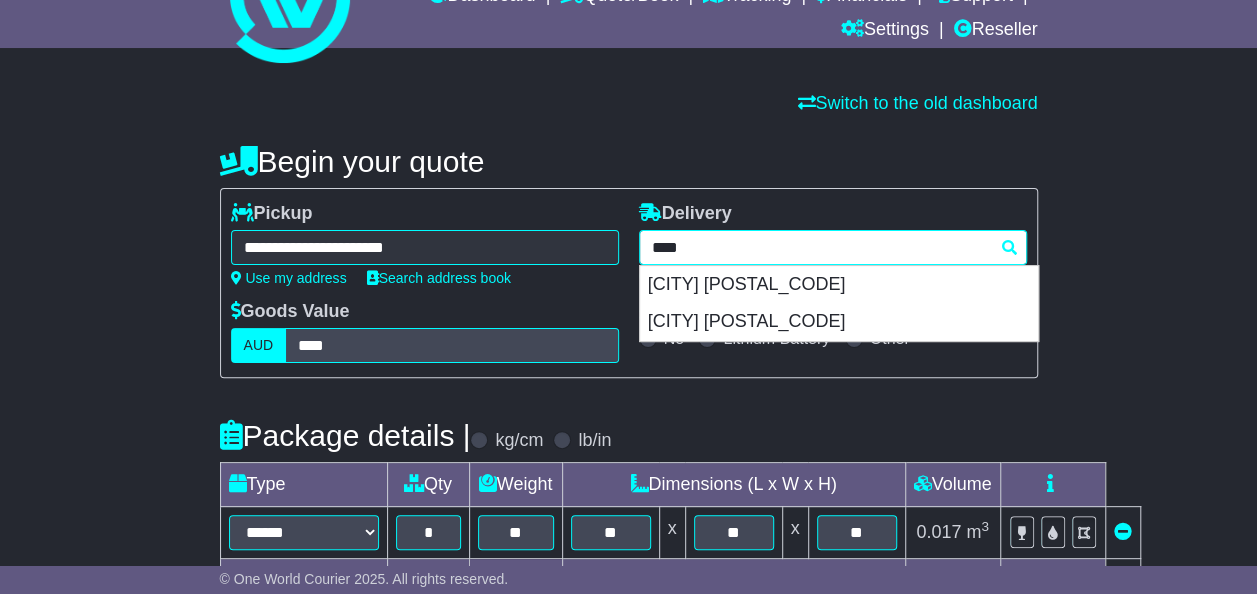 drag, startPoint x: 743, startPoint y: 238, endPoint x: 346, endPoint y: 262, distance: 397.7248 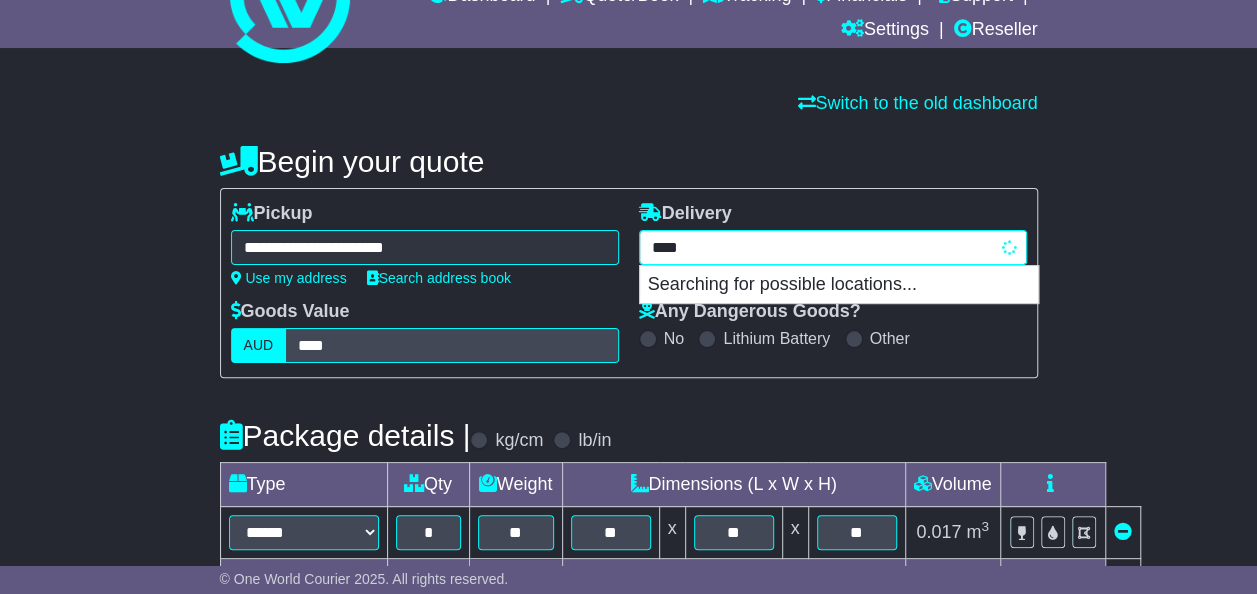 type on "****" 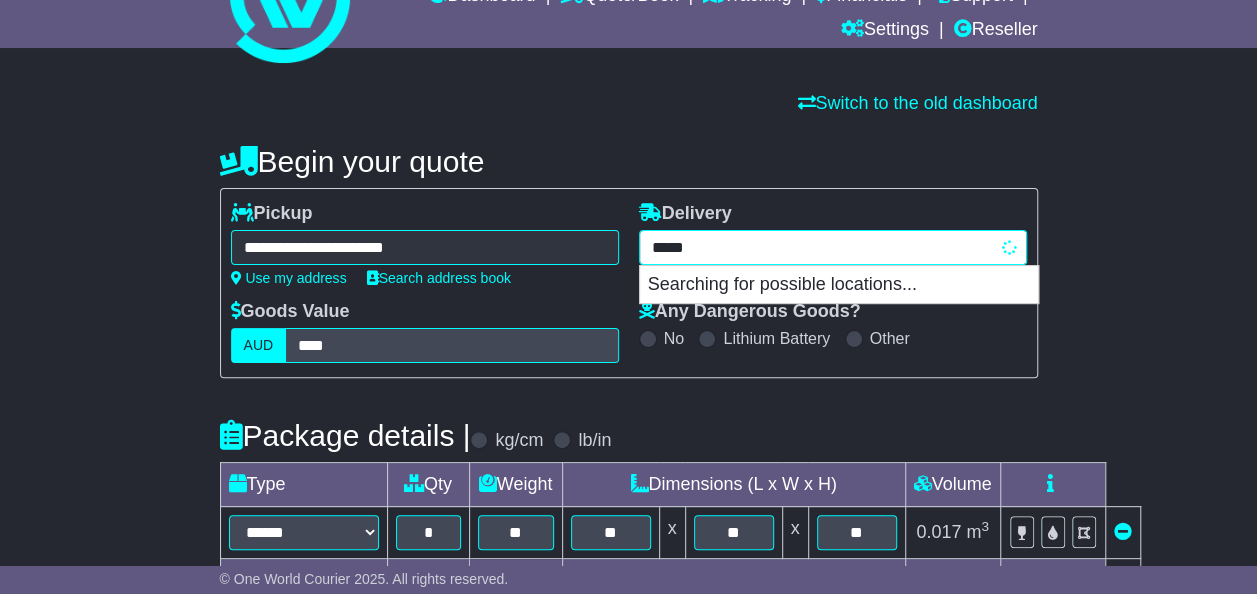 type on "**********" 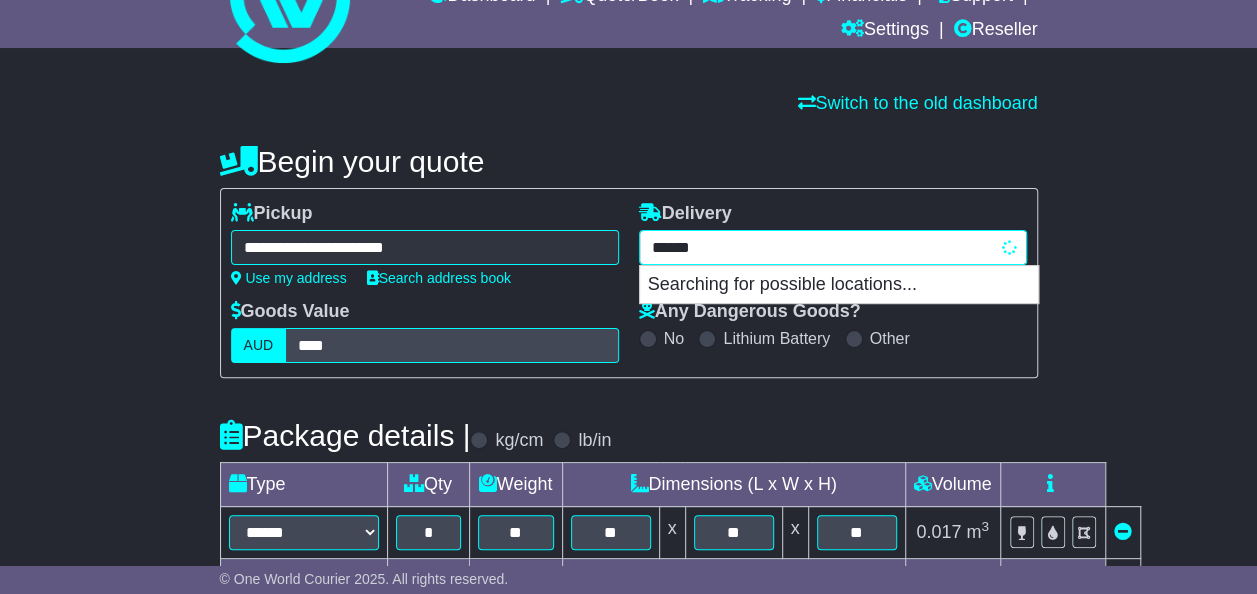 type on "*******" 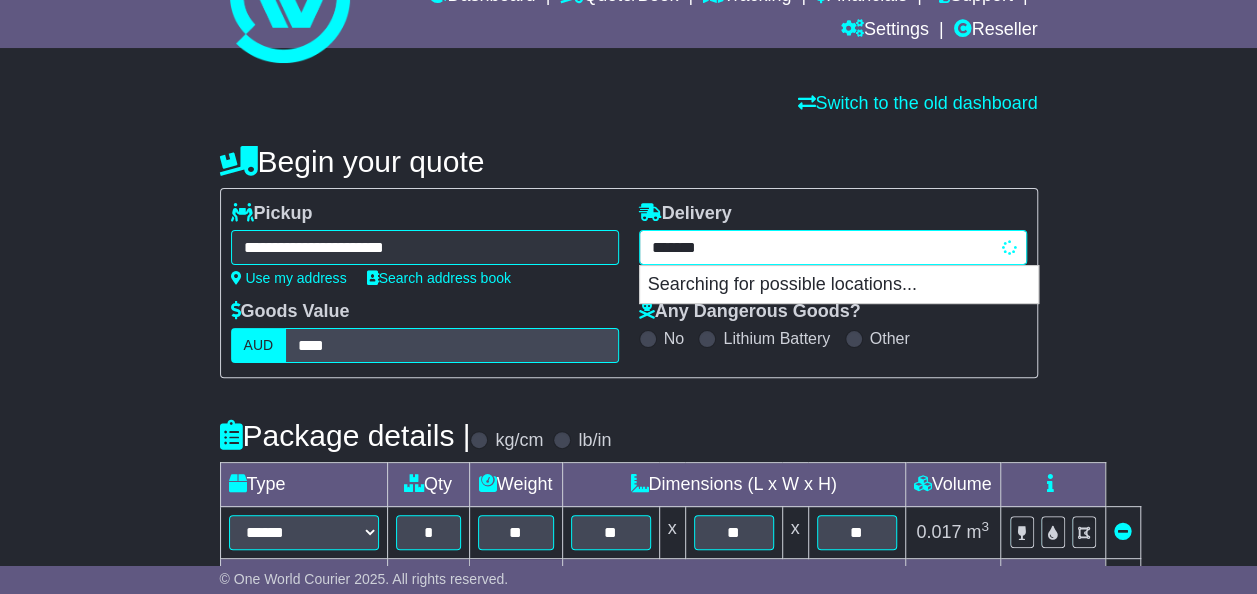 type 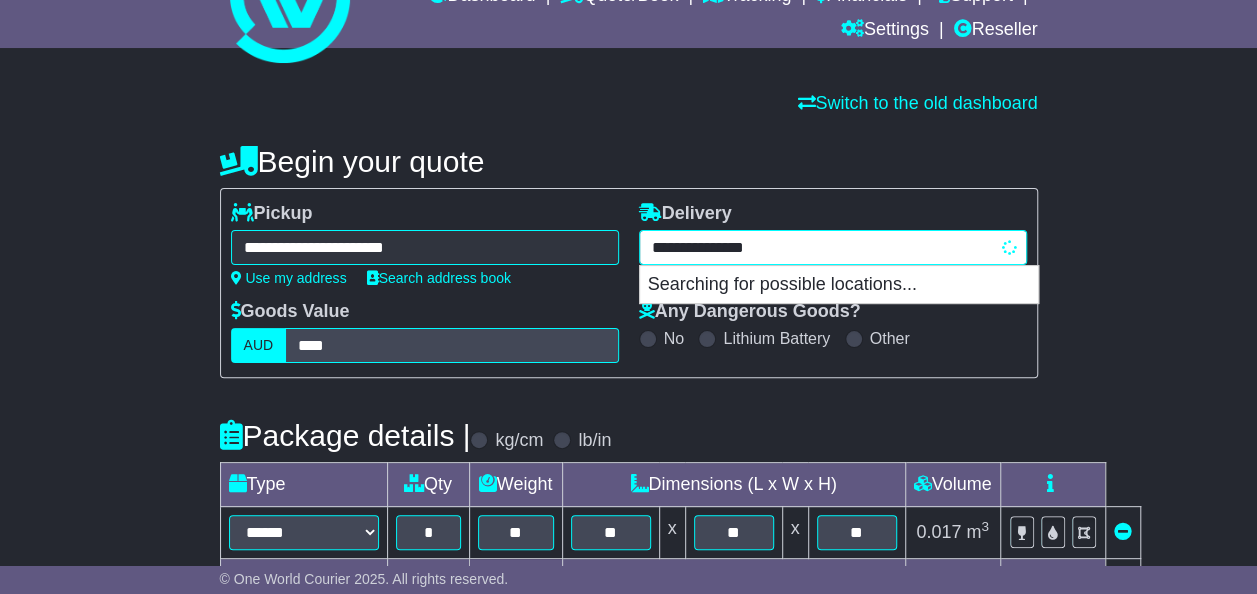 type on "**********" 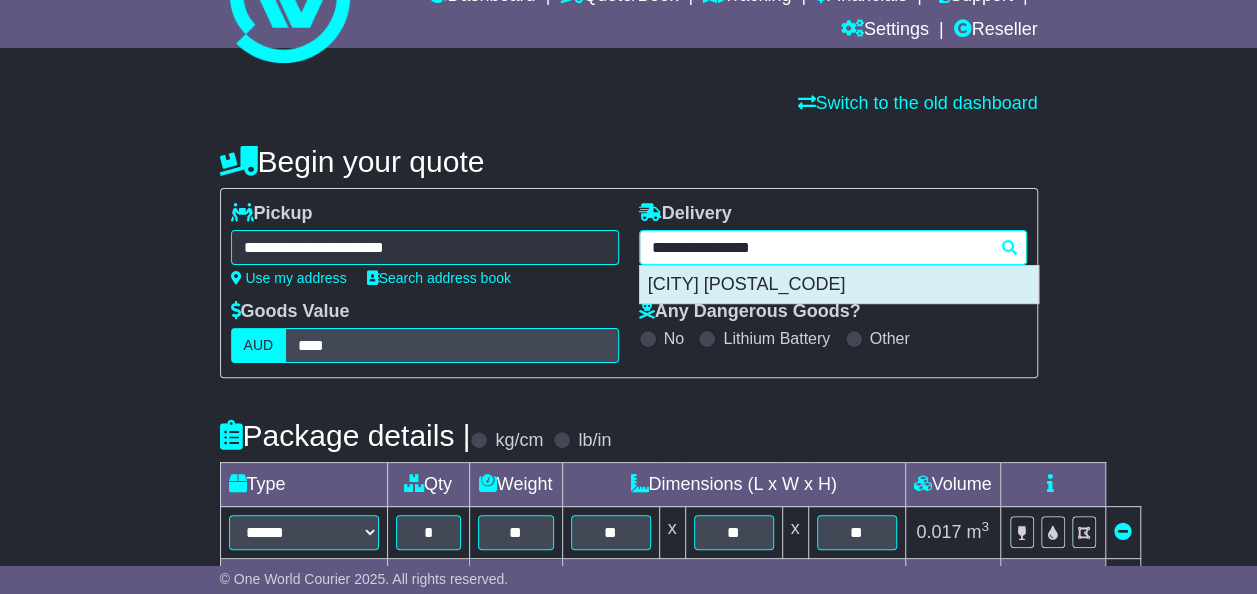 click on "PORT OF BRISBANE 4178" at bounding box center [839, 285] 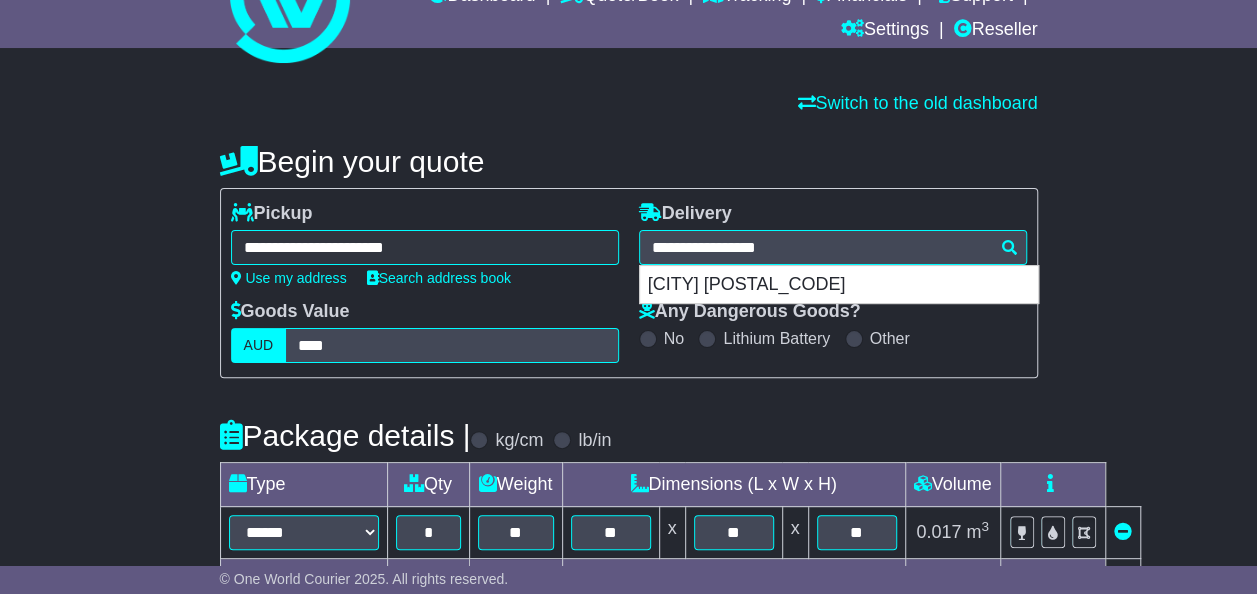 type on "**********" 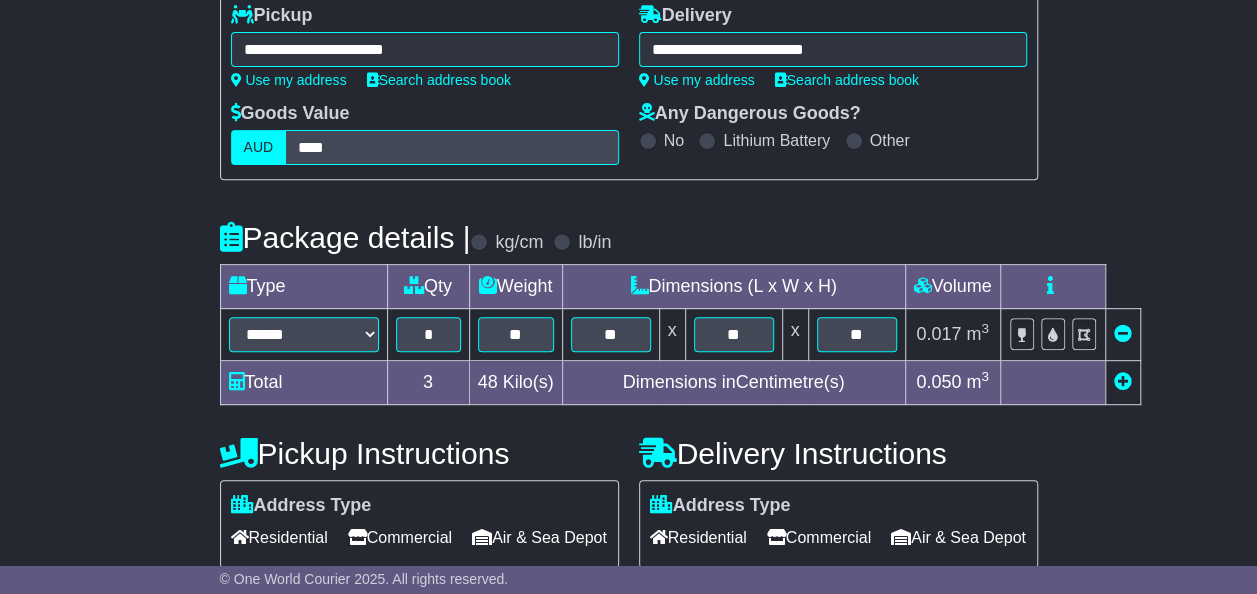 scroll, scrollTop: 300, scrollLeft: 0, axis: vertical 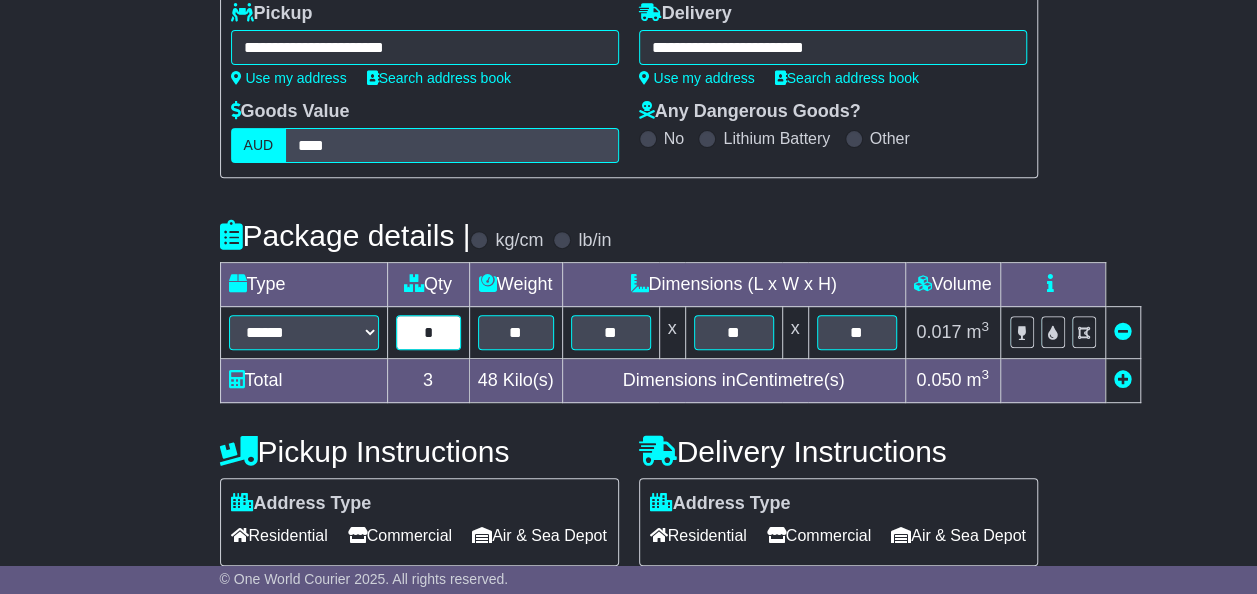 click on "*" at bounding box center [428, 332] 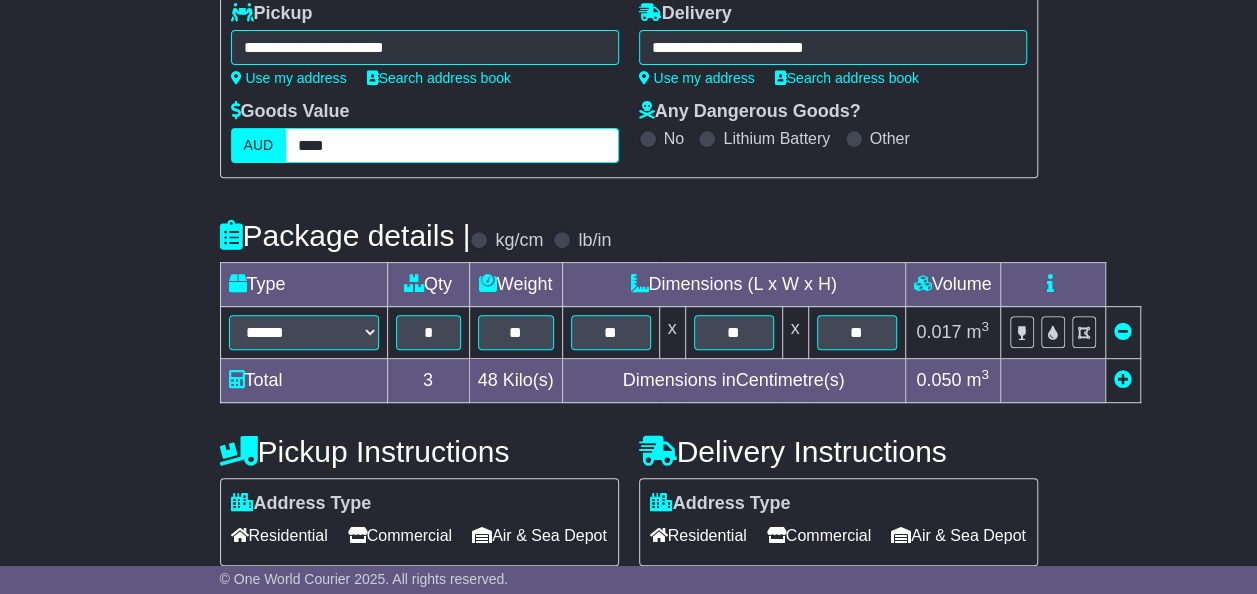 click on "****" at bounding box center [451, 145] 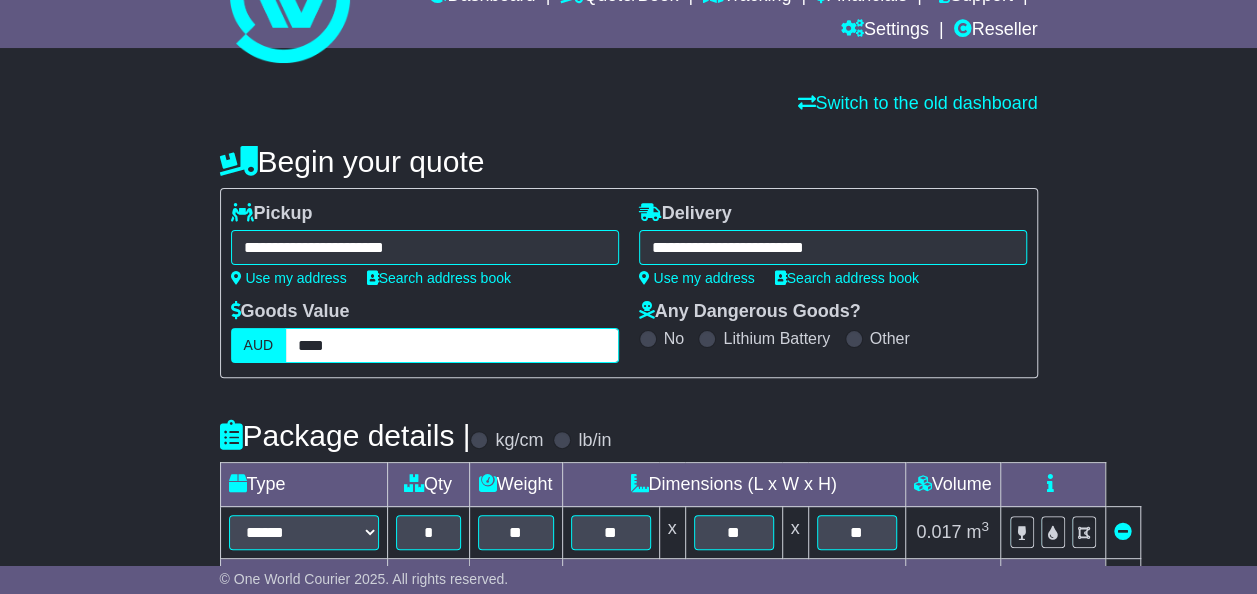 drag, startPoint x: 360, startPoint y: 340, endPoint x: 243, endPoint y: 342, distance: 117.01709 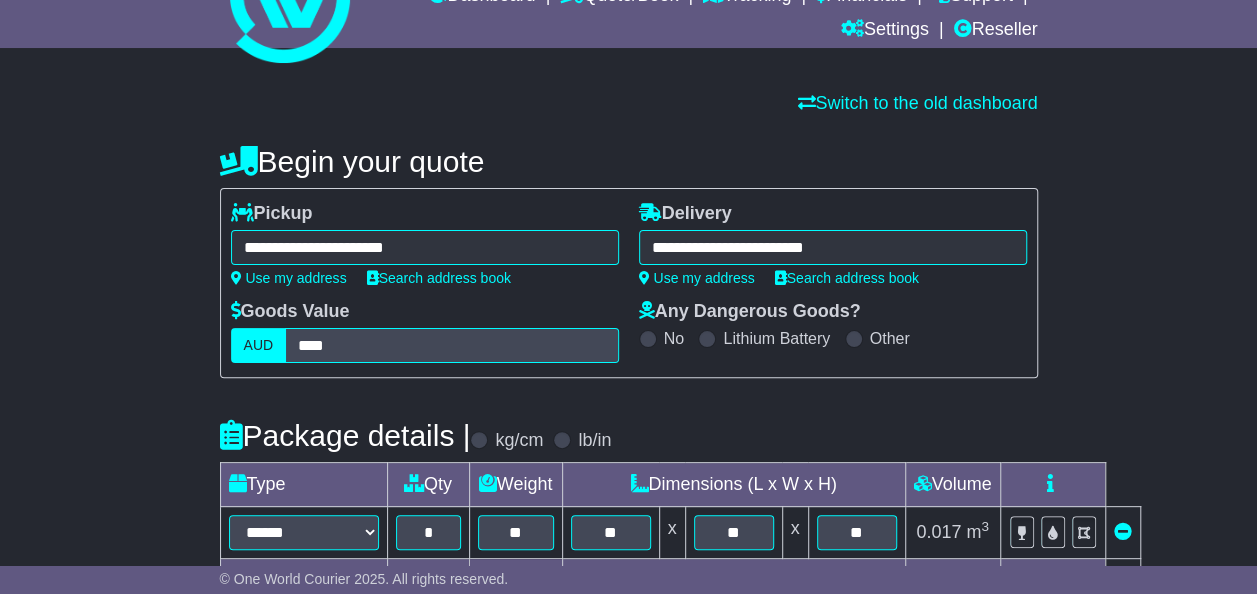 click on "Goods Value
AUD
****" at bounding box center (425, 332) 